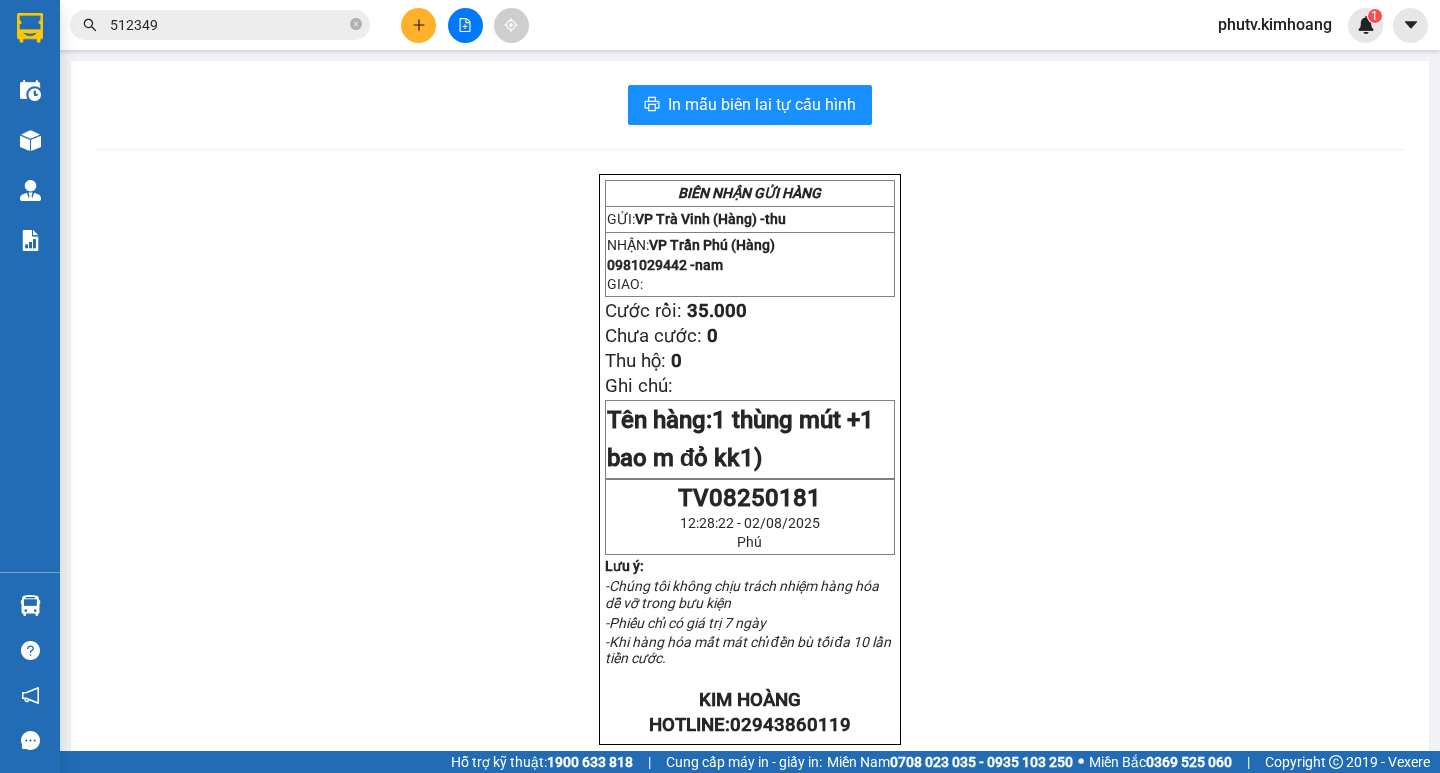 scroll, scrollTop: 0, scrollLeft: 0, axis: both 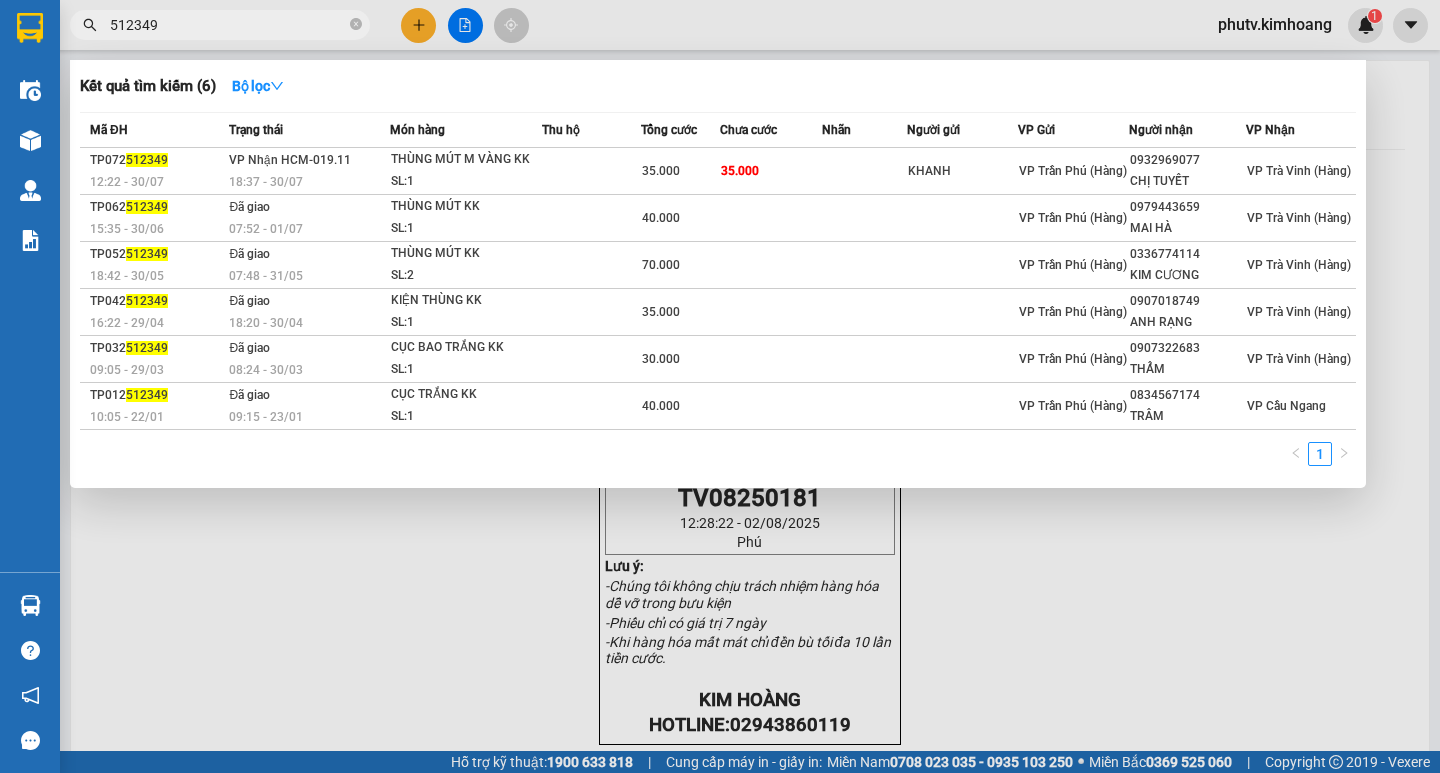 drag, startPoint x: 171, startPoint y: 24, endPoint x: 0, endPoint y: 83, distance: 180.89223 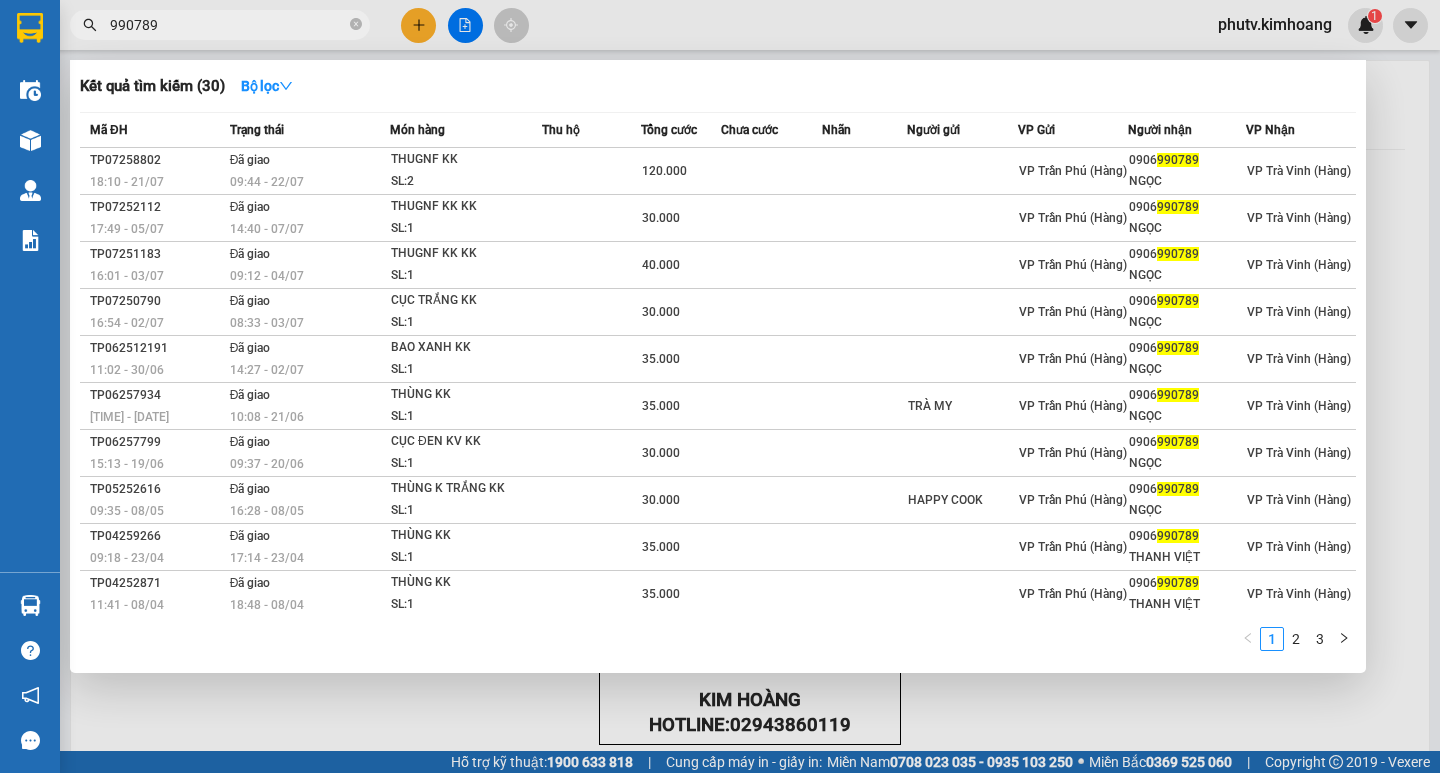 drag, startPoint x: 203, startPoint y: 23, endPoint x: 0, endPoint y: 103, distance: 218.19487 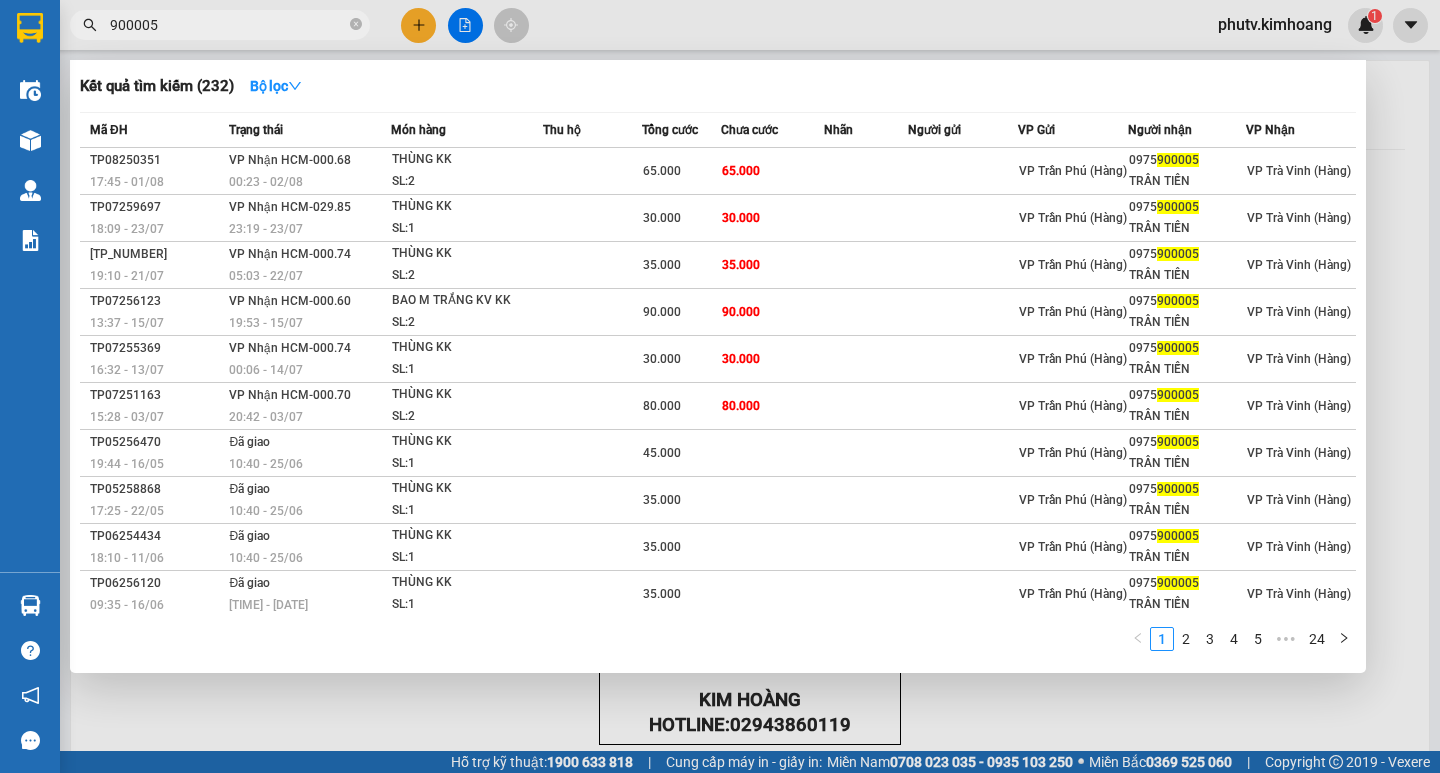 drag, startPoint x: 174, startPoint y: 29, endPoint x: 0, endPoint y: 91, distance: 184.716 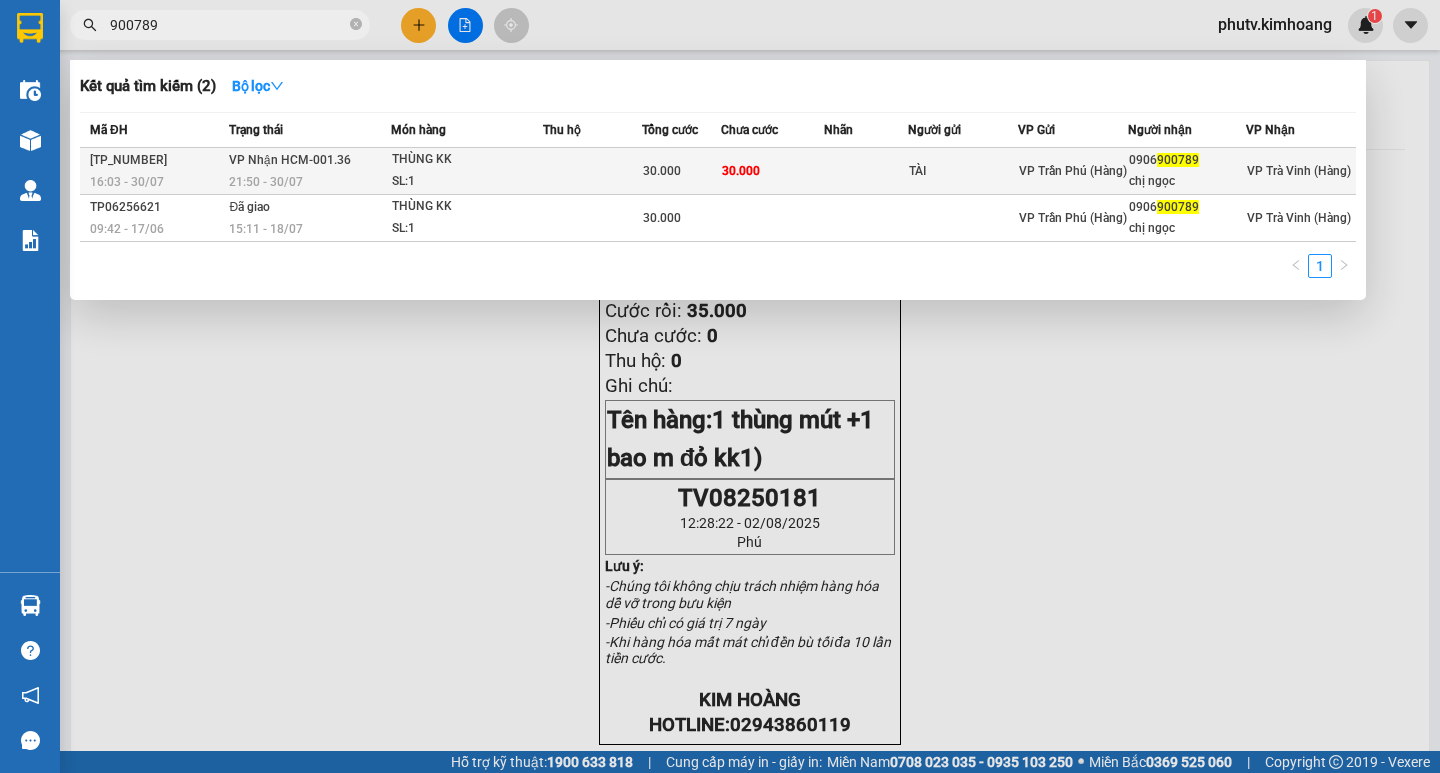 type on "900789" 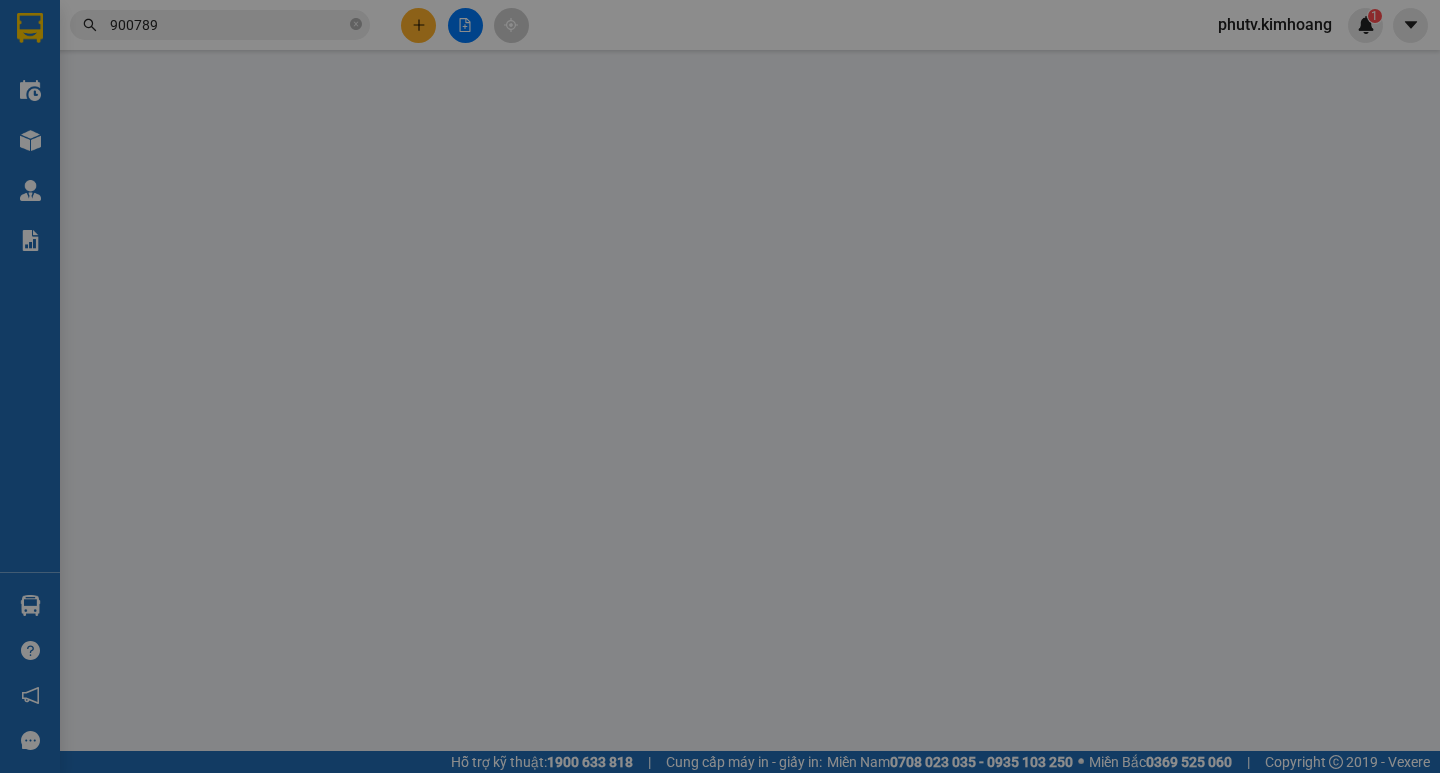 type on "TÀI" 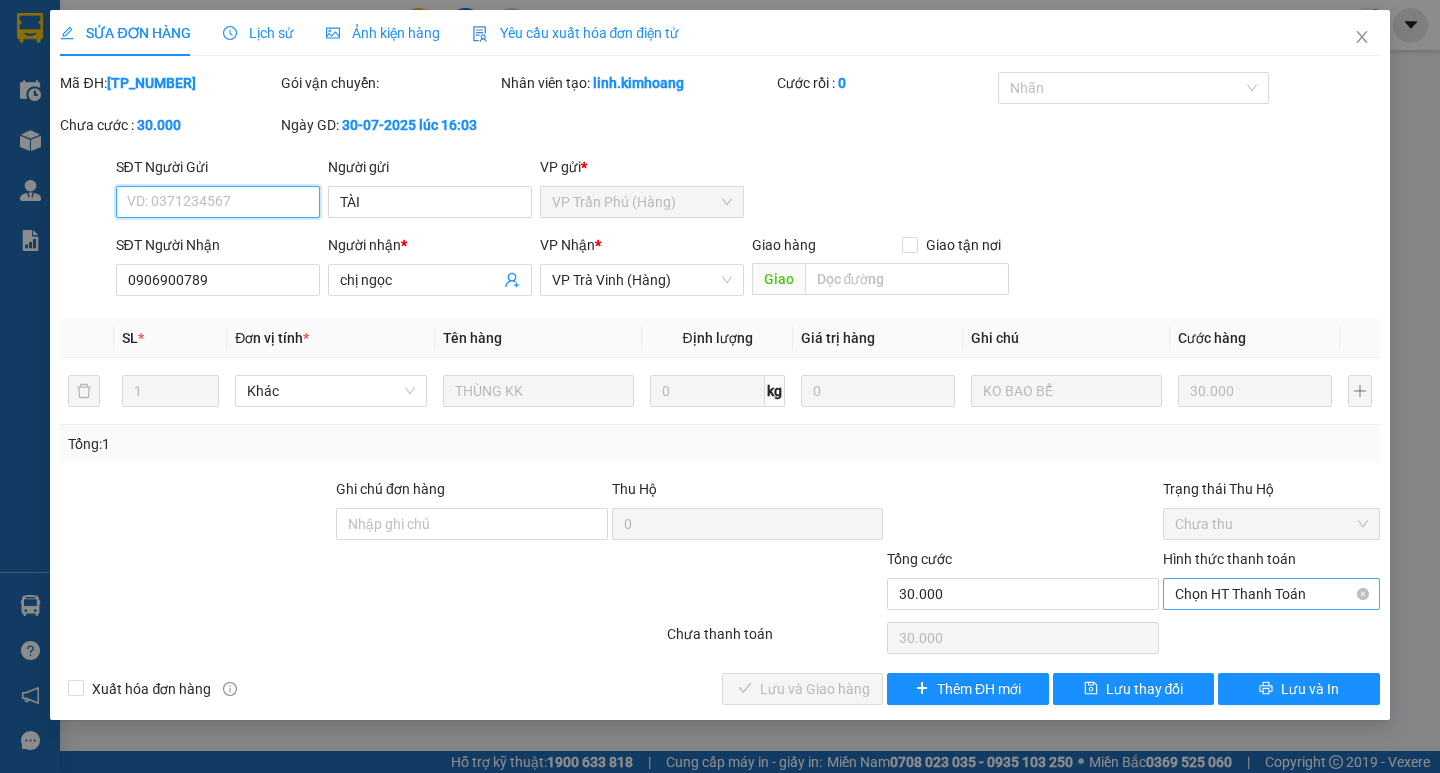 click on "Chọn HT Thanh Toán" at bounding box center [1271, 594] 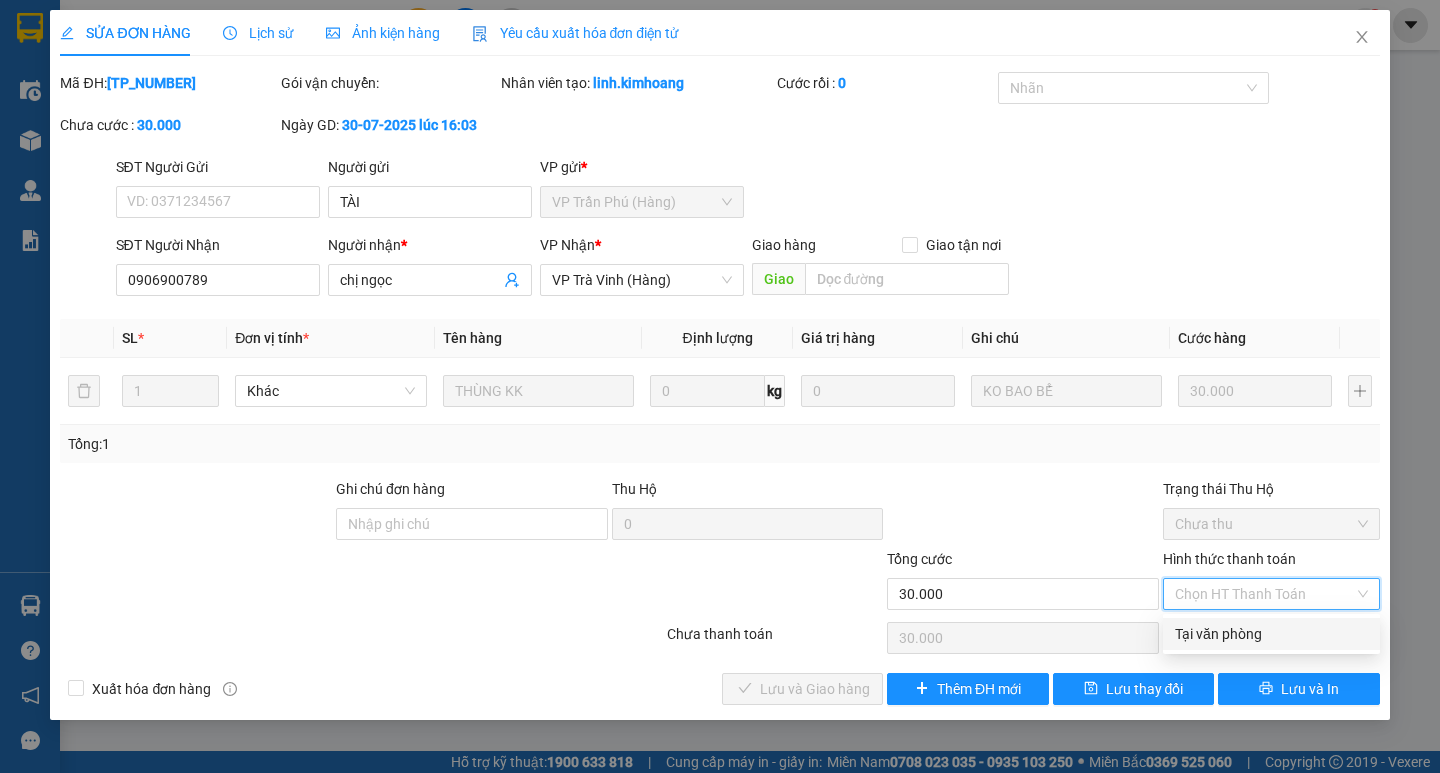 click on "Tại văn phòng" at bounding box center (1271, 634) 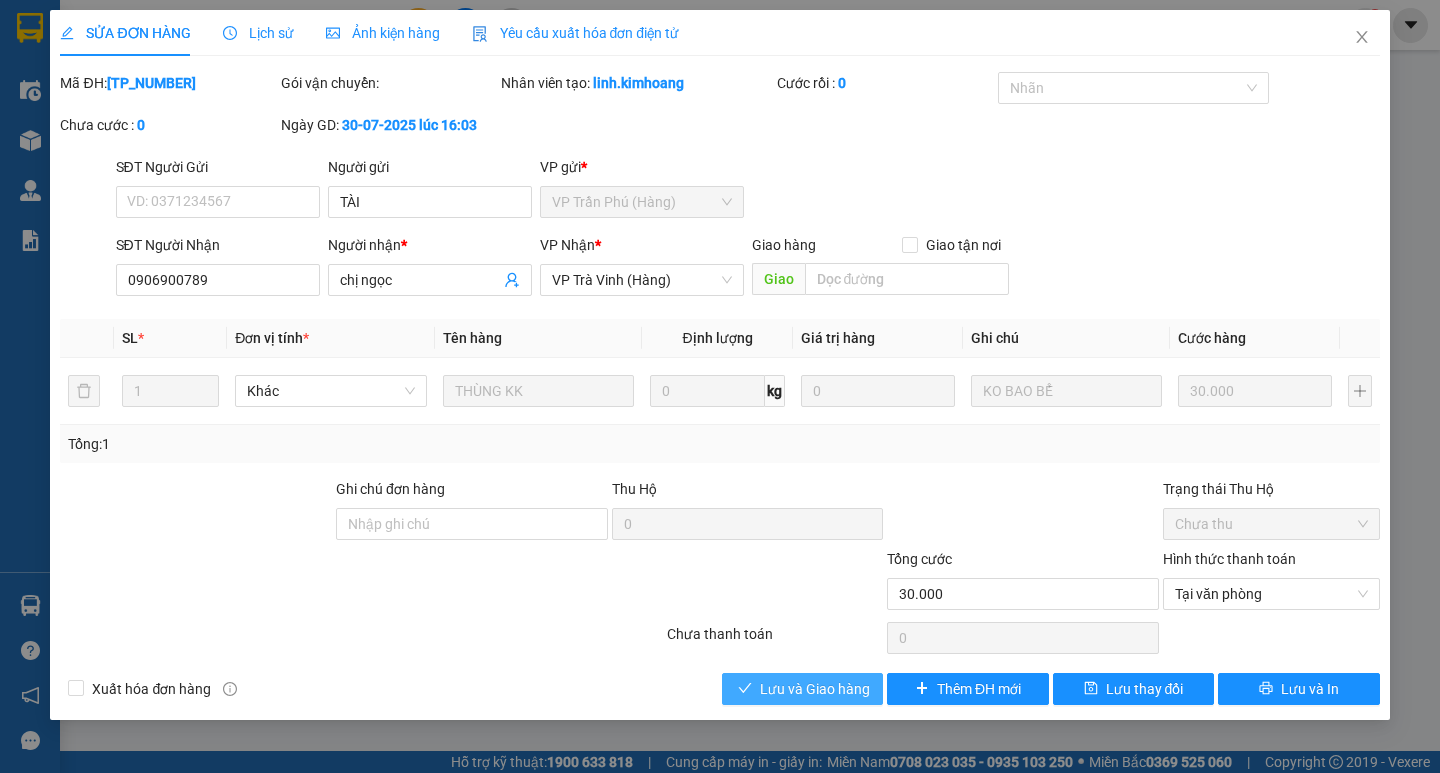 click on "Lưu và Giao hàng" at bounding box center [815, 689] 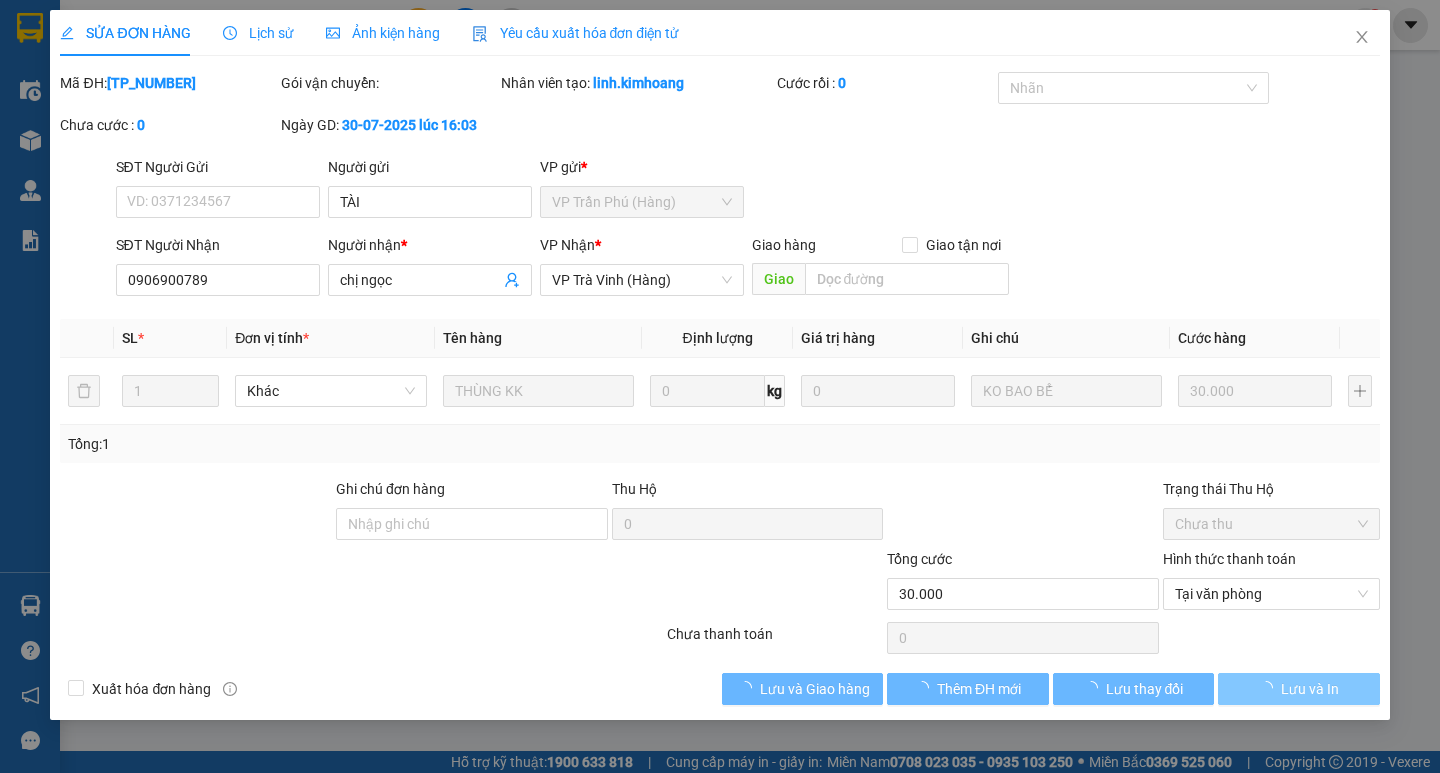 click on "Lưu và In" at bounding box center (1298, 689) 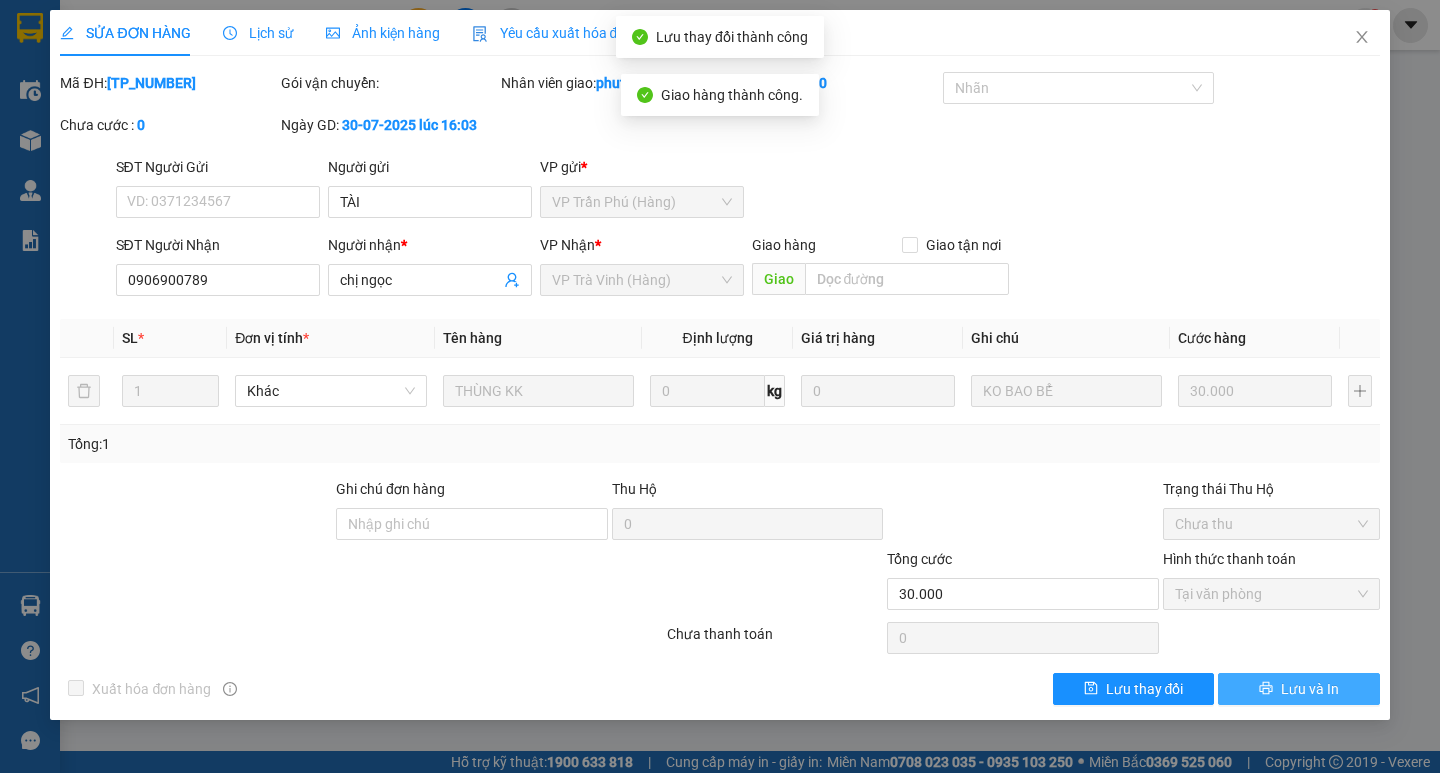 click on "Lưu và In" at bounding box center [1298, 689] 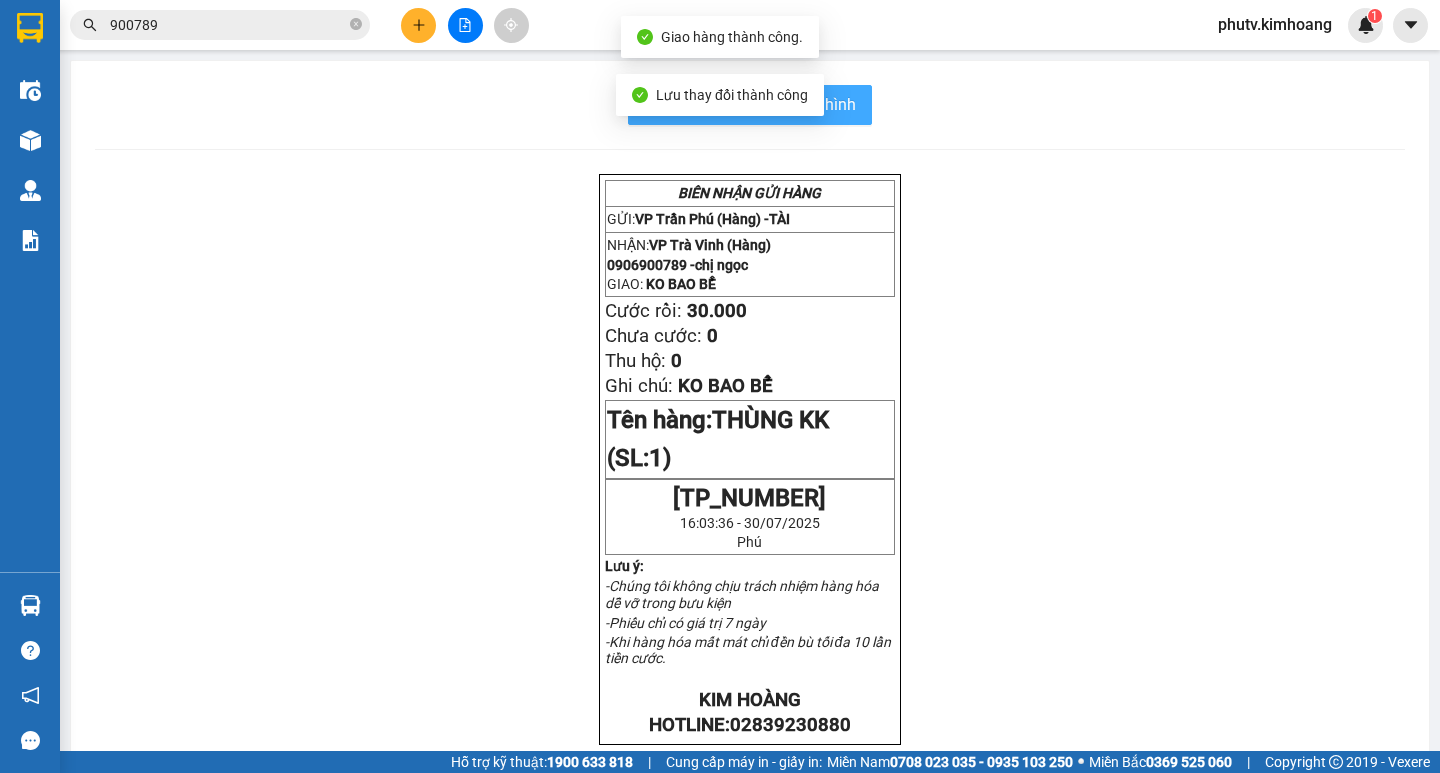 click on "In mẫu biên lai tự cấu hình" at bounding box center [762, 104] 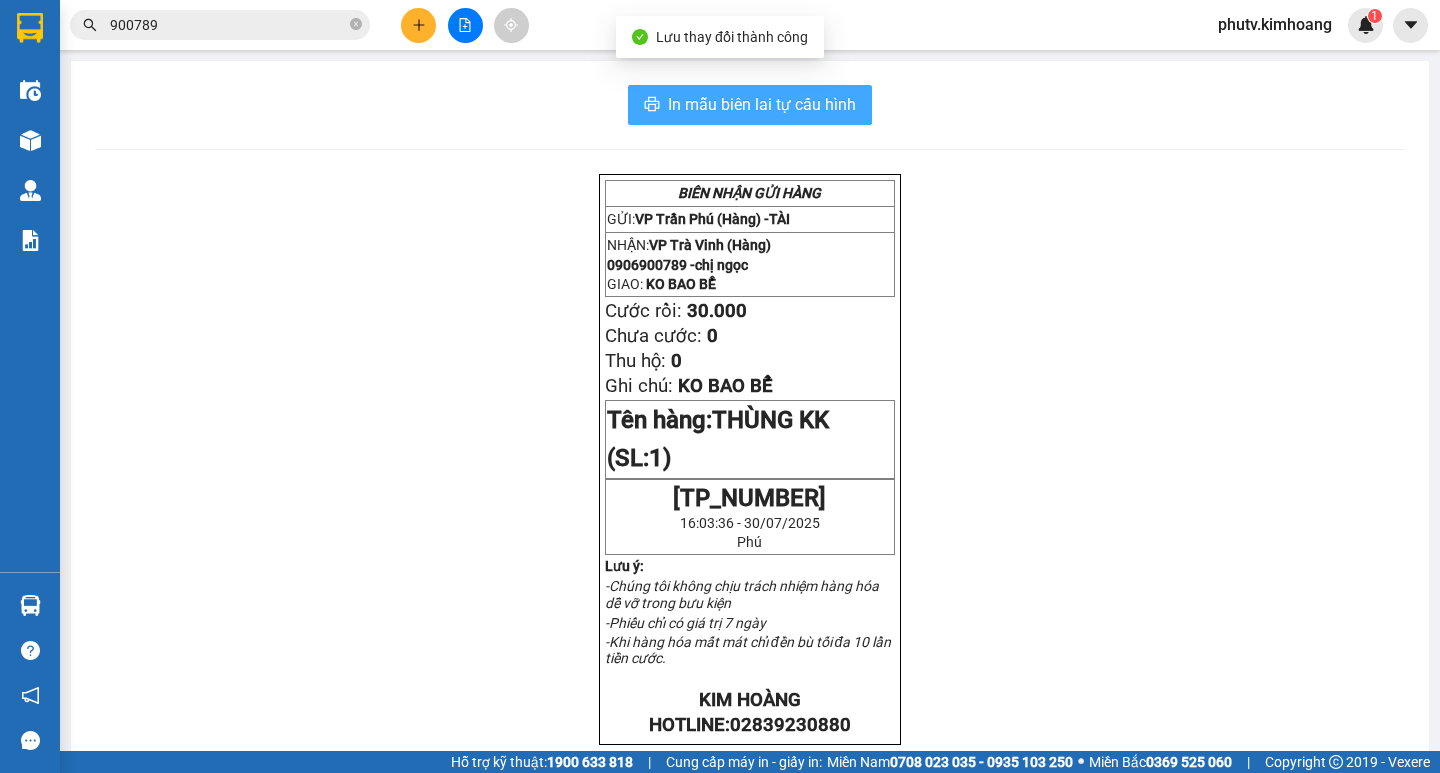 scroll, scrollTop: 0, scrollLeft: 0, axis: both 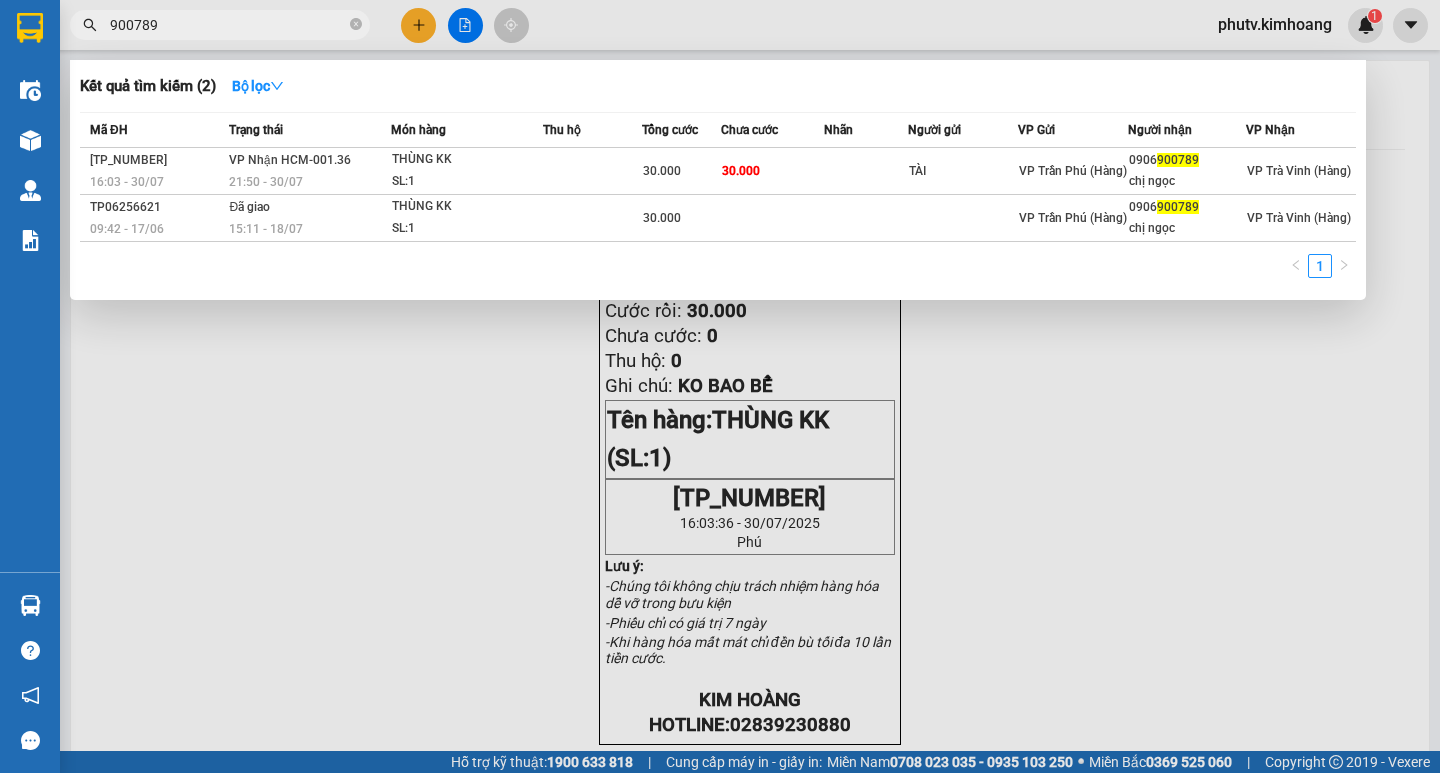 click on "900789" at bounding box center (228, 25) 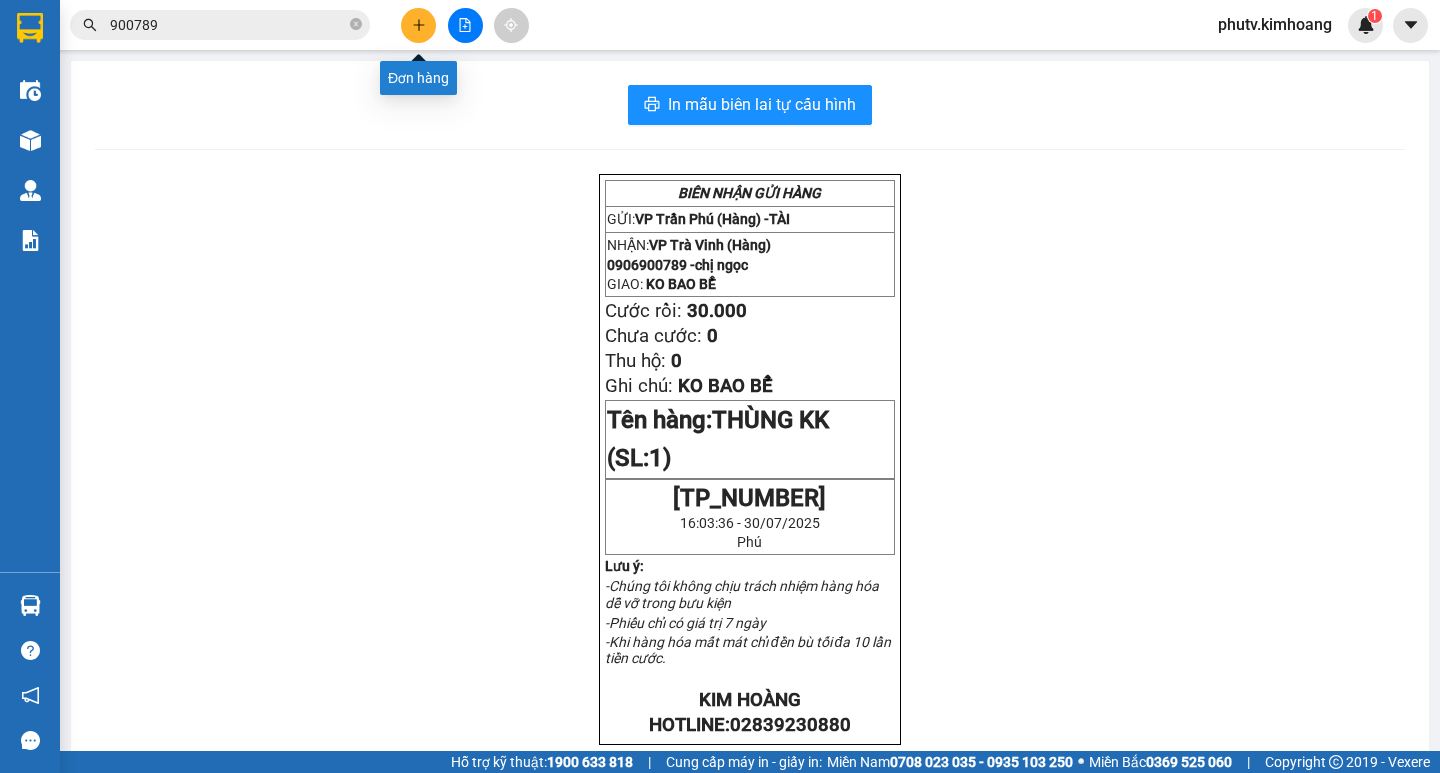 drag, startPoint x: 414, startPoint y: 21, endPoint x: 408, endPoint y: 31, distance: 11.661903 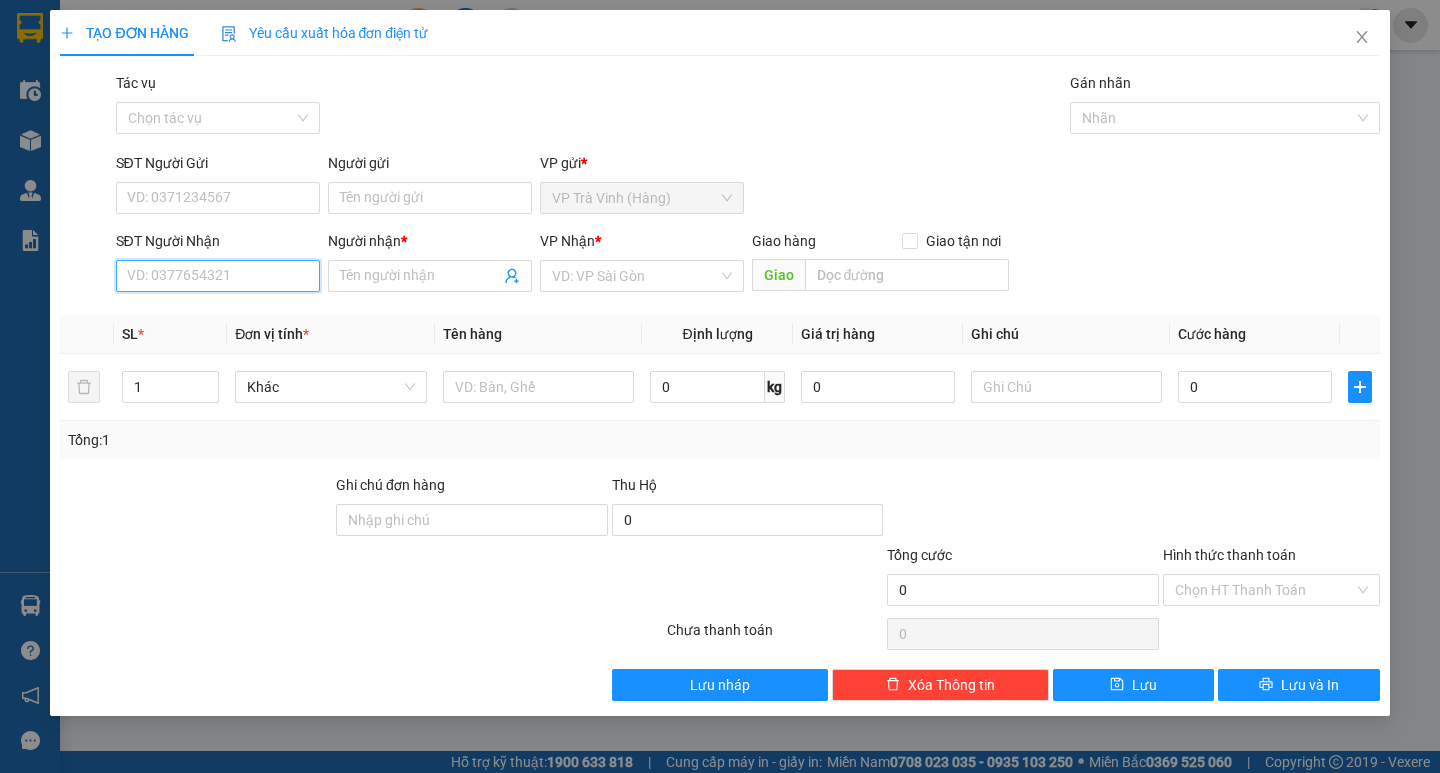 click on "SĐT Người Nhận" at bounding box center (218, 276) 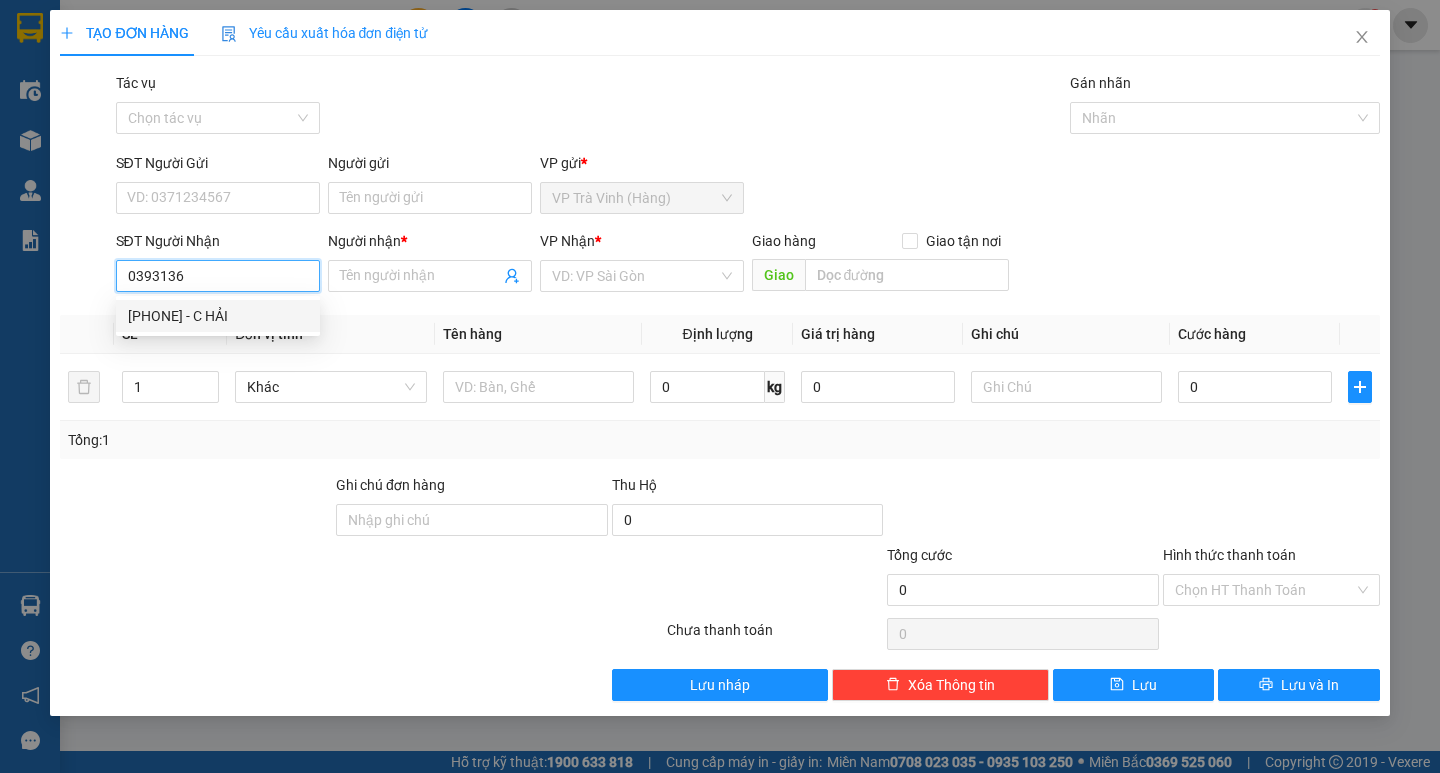 click on "[PHONE] - C HẢI" at bounding box center (218, 316) 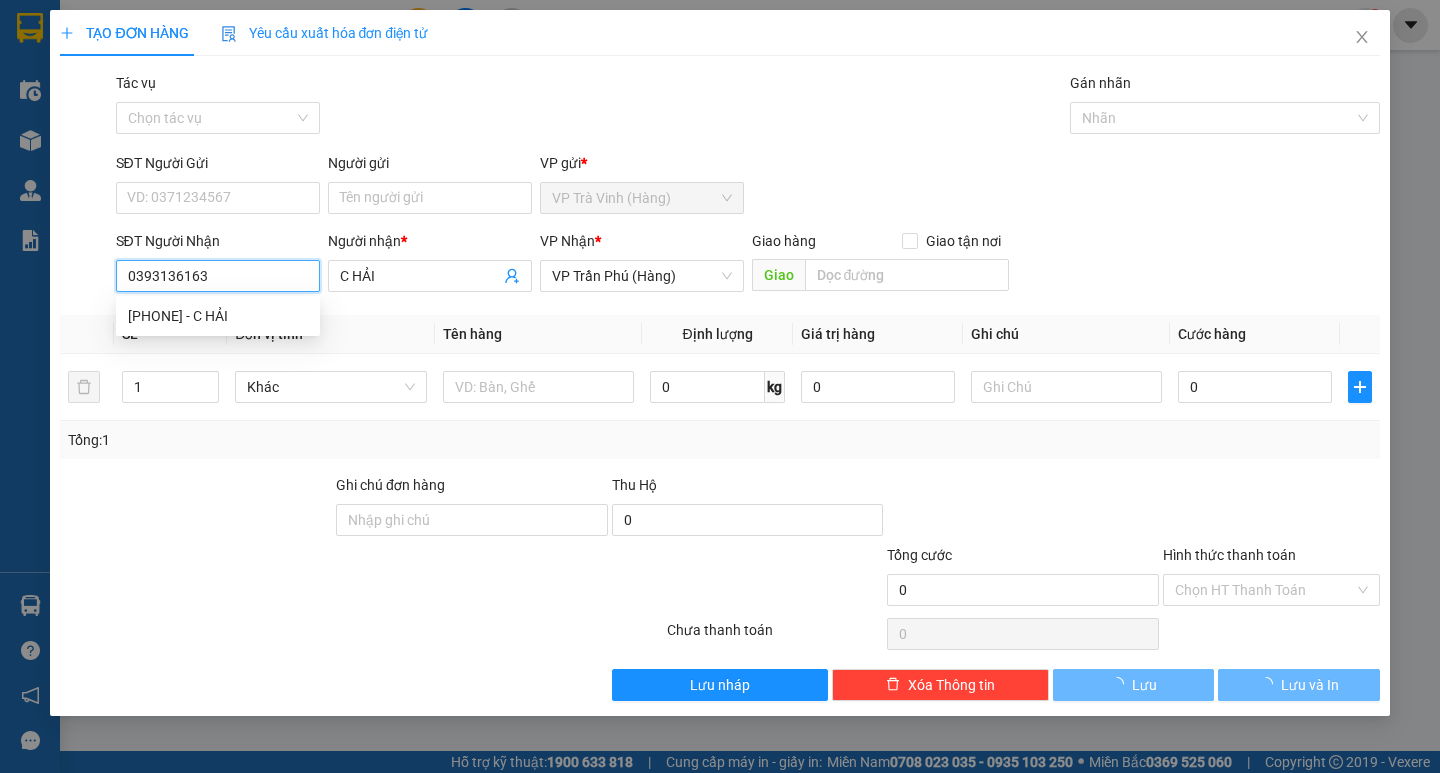 type on "20.000" 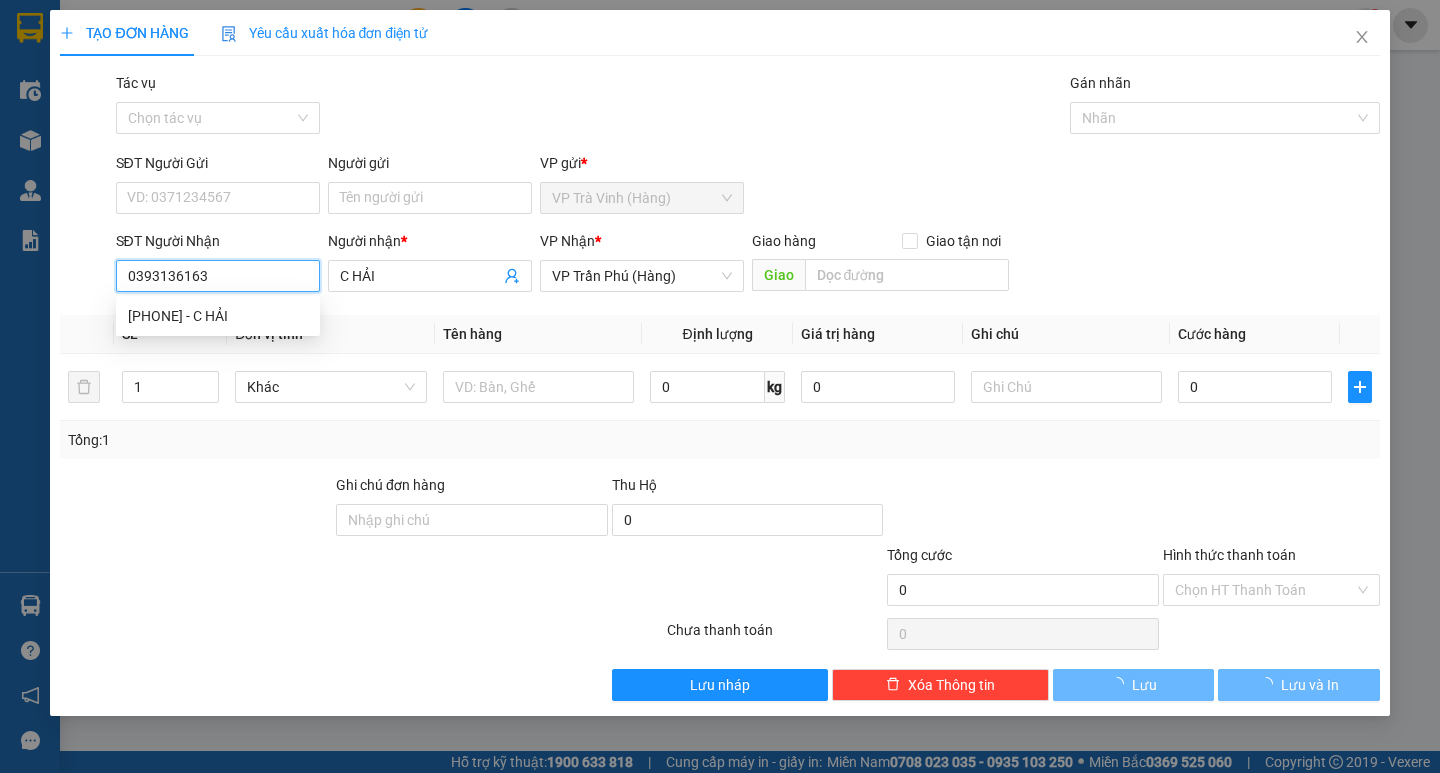 type on "20.000" 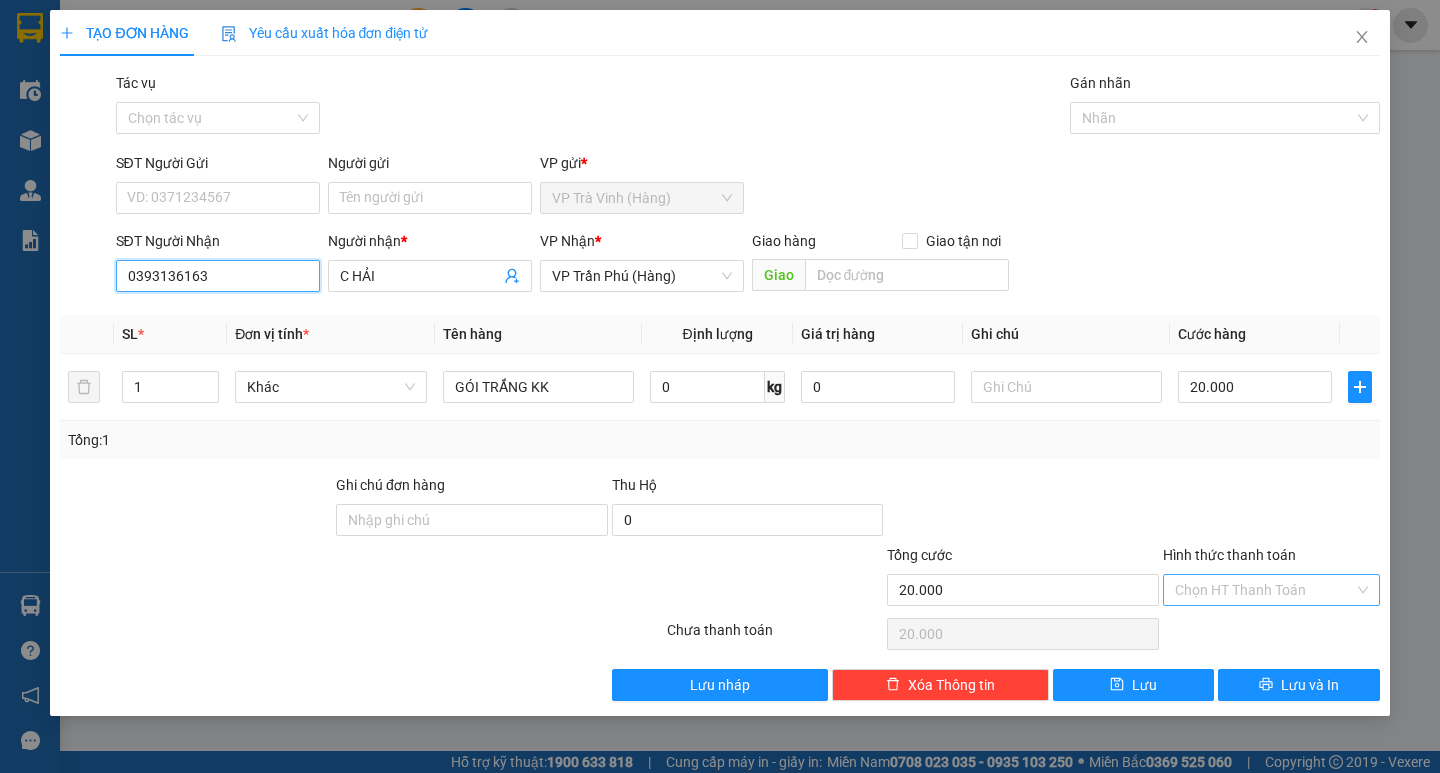 type on "0393136163" 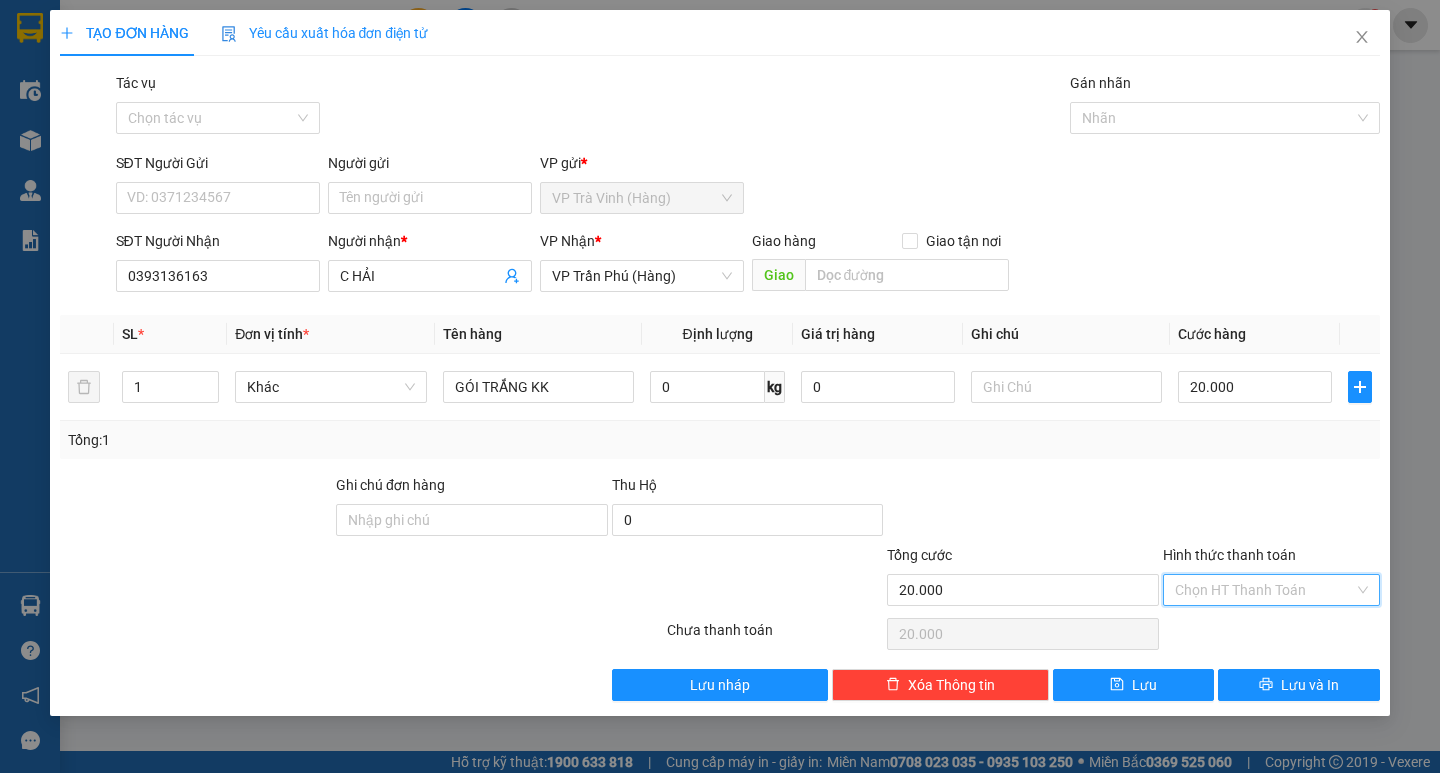 click on "Hình thức thanh toán" at bounding box center [1264, 590] 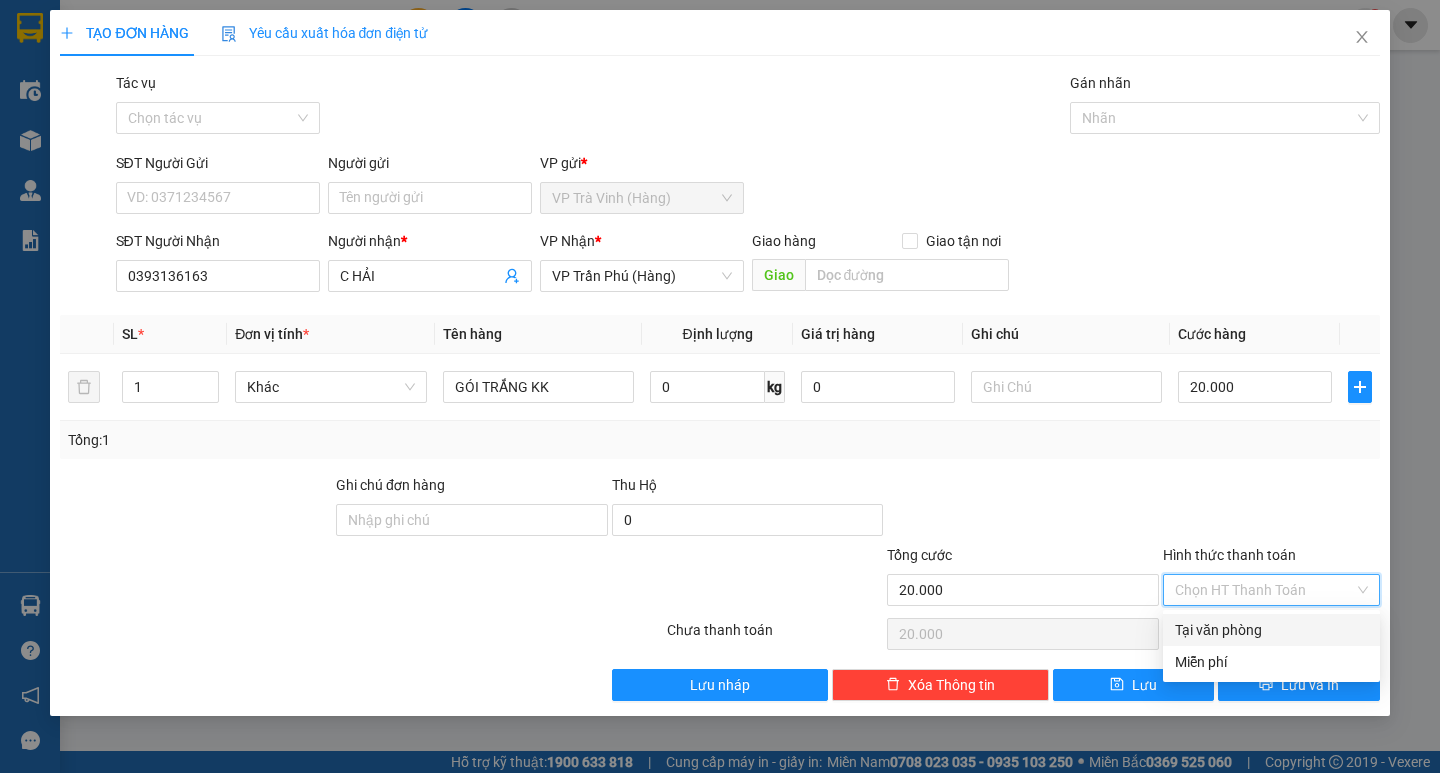 click on "Tại văn phòng" at bounding box center [1271, 630] 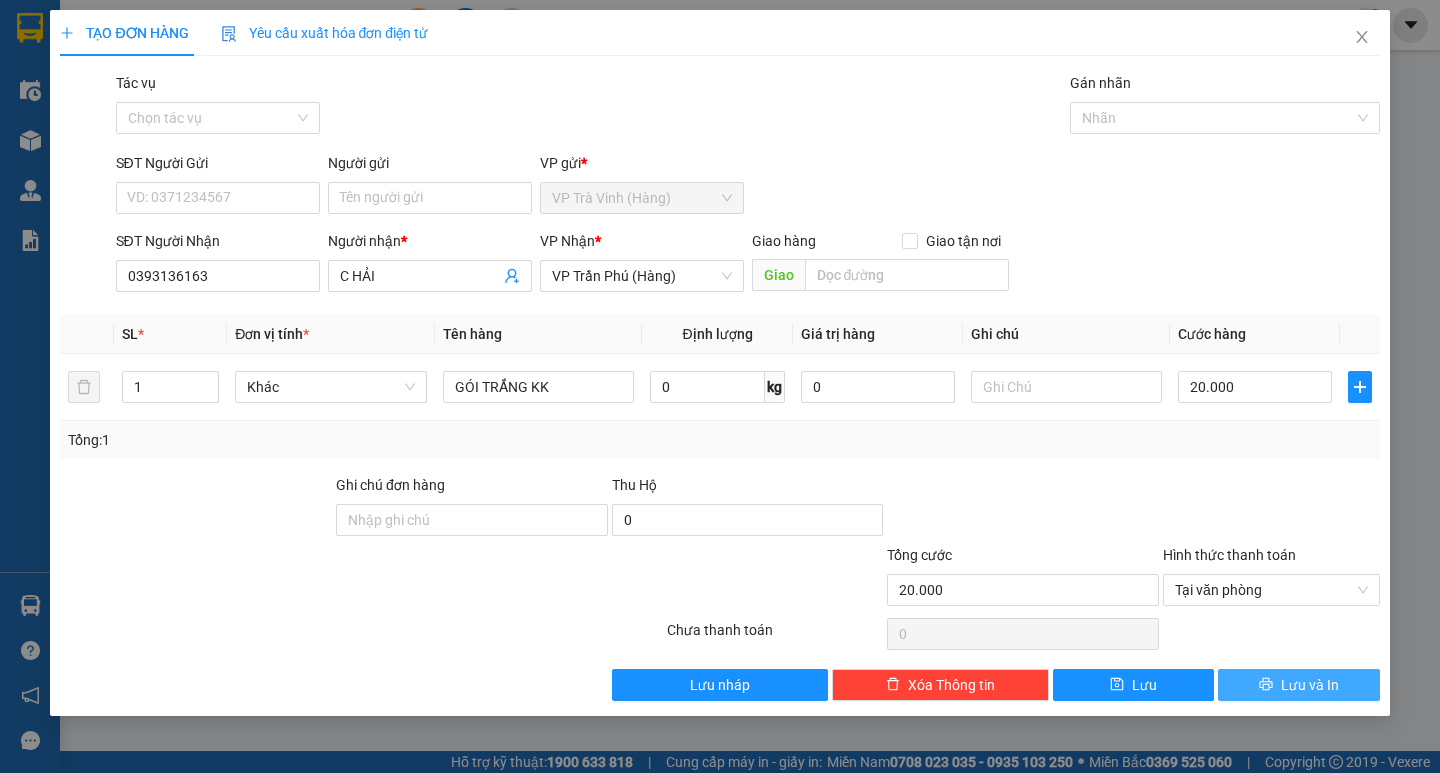 click on "Lưu và In" at bounding box center [1310, 685] 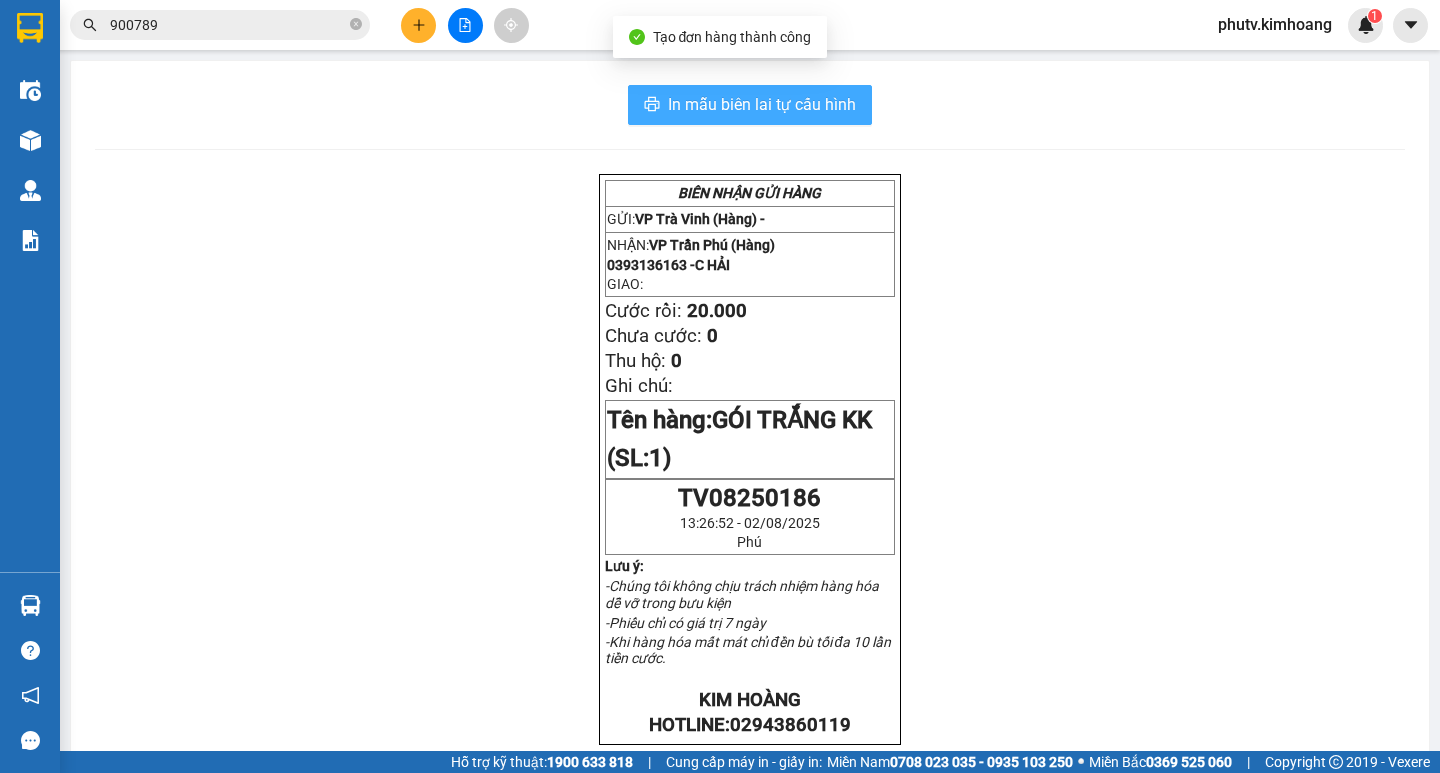 click on "In mẫu biên lai tự cấu hình" at bounding box center [762, 104] 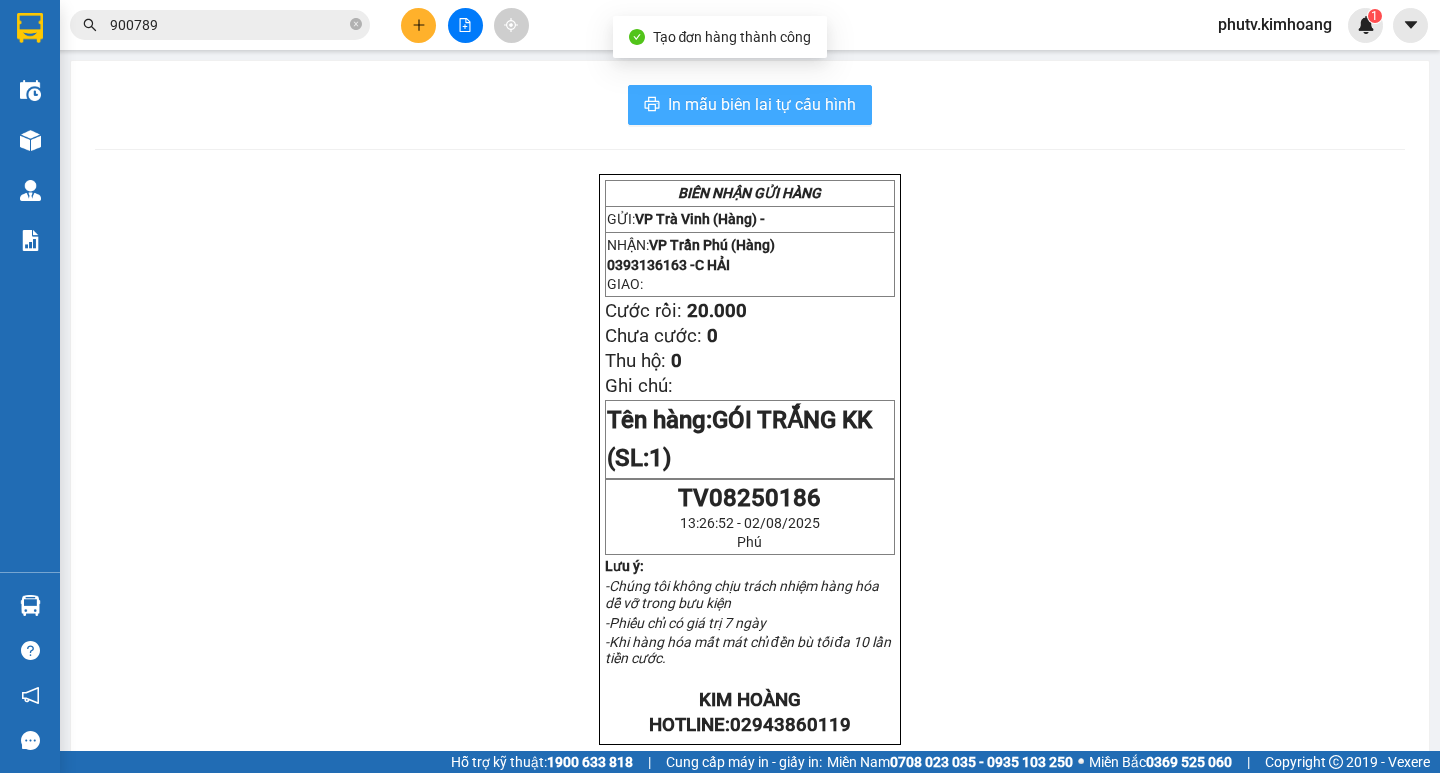 scroll, scrollTop: 0, scrollLeft: 0, axis: both 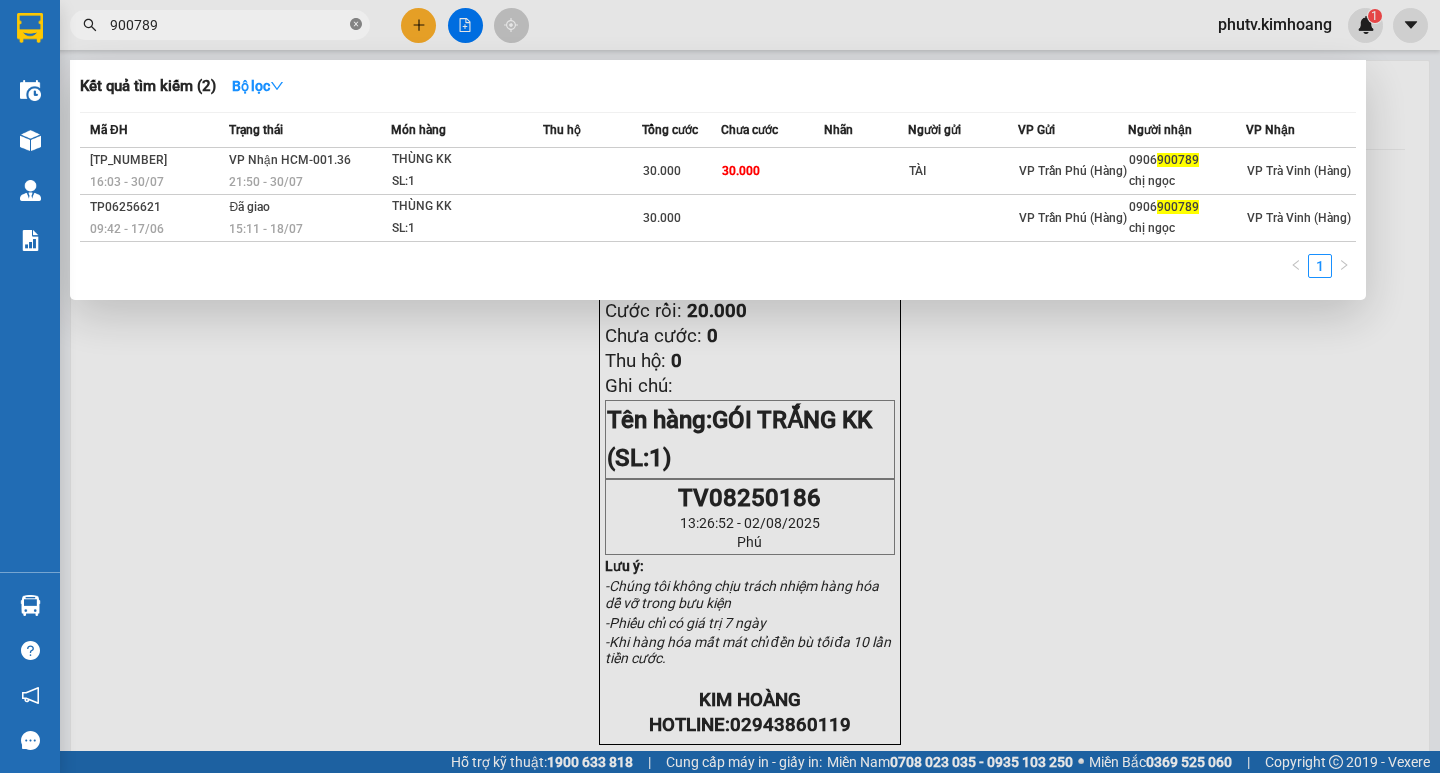 click 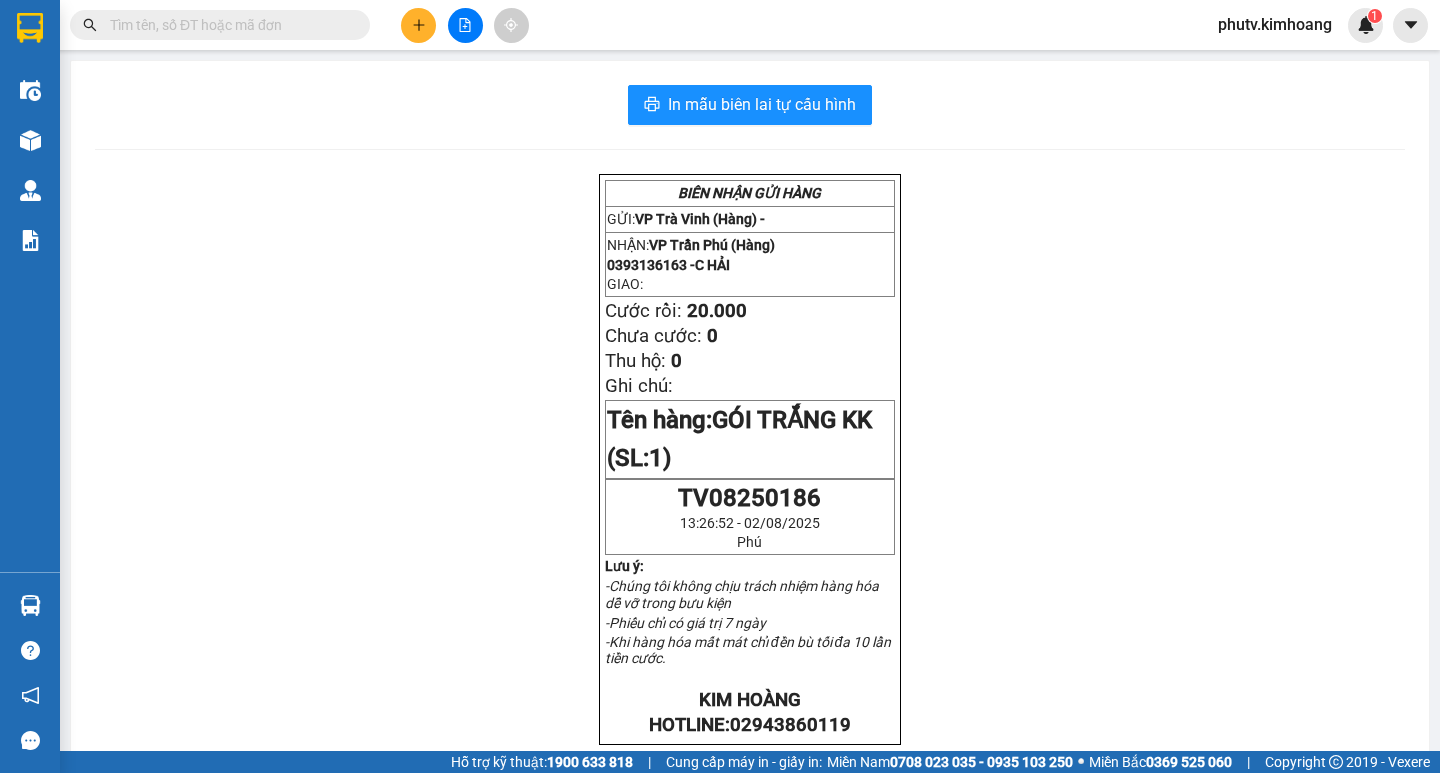 click at bounding box center [356, 25] 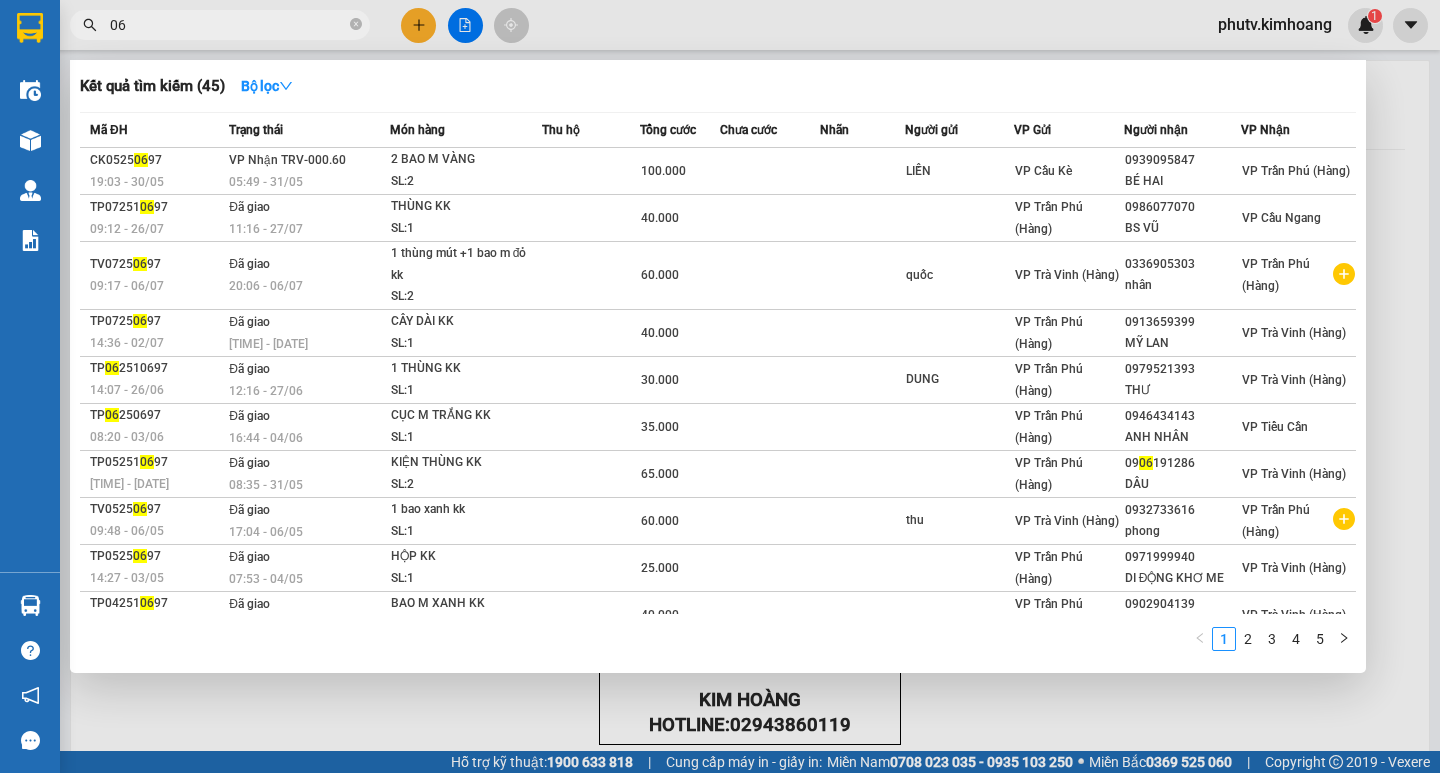 type on "0" 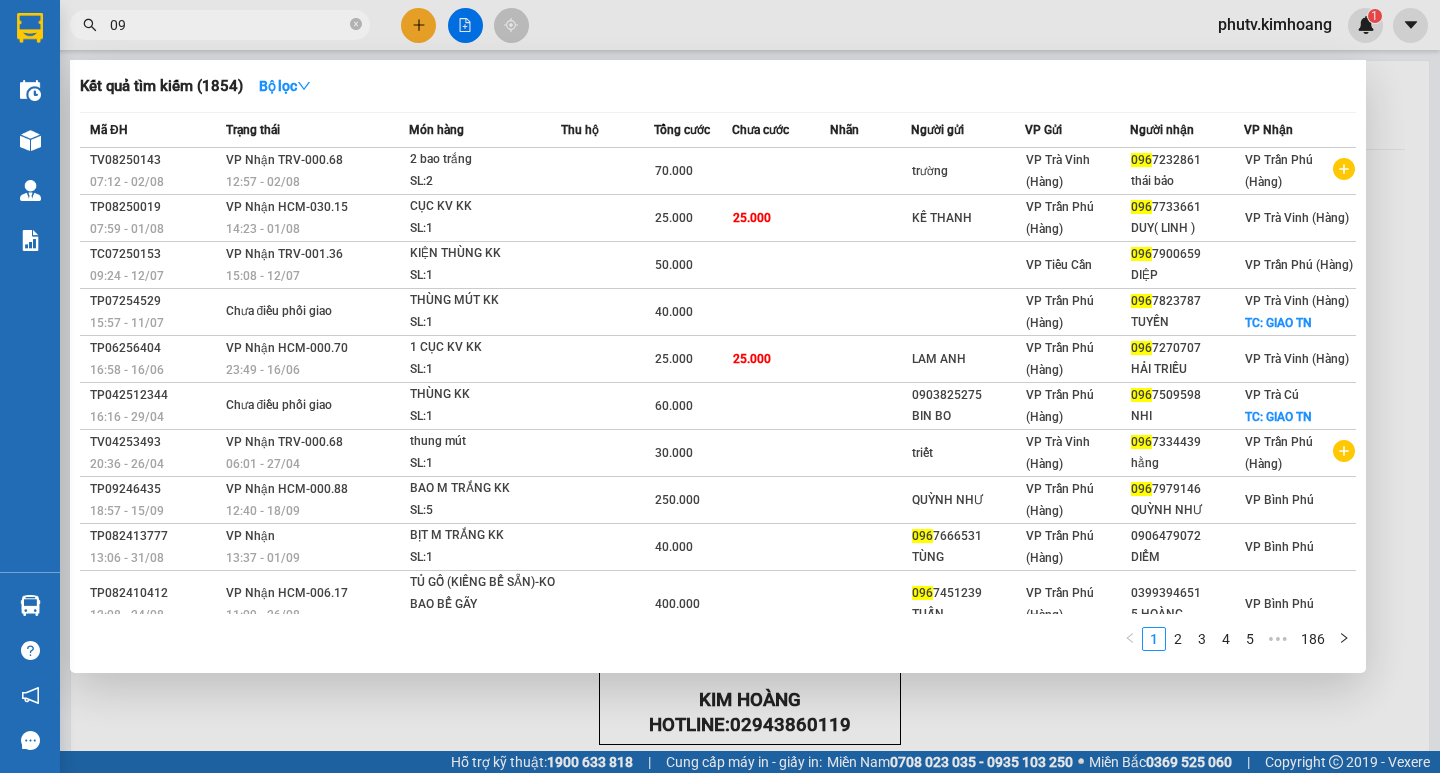 type on "0" 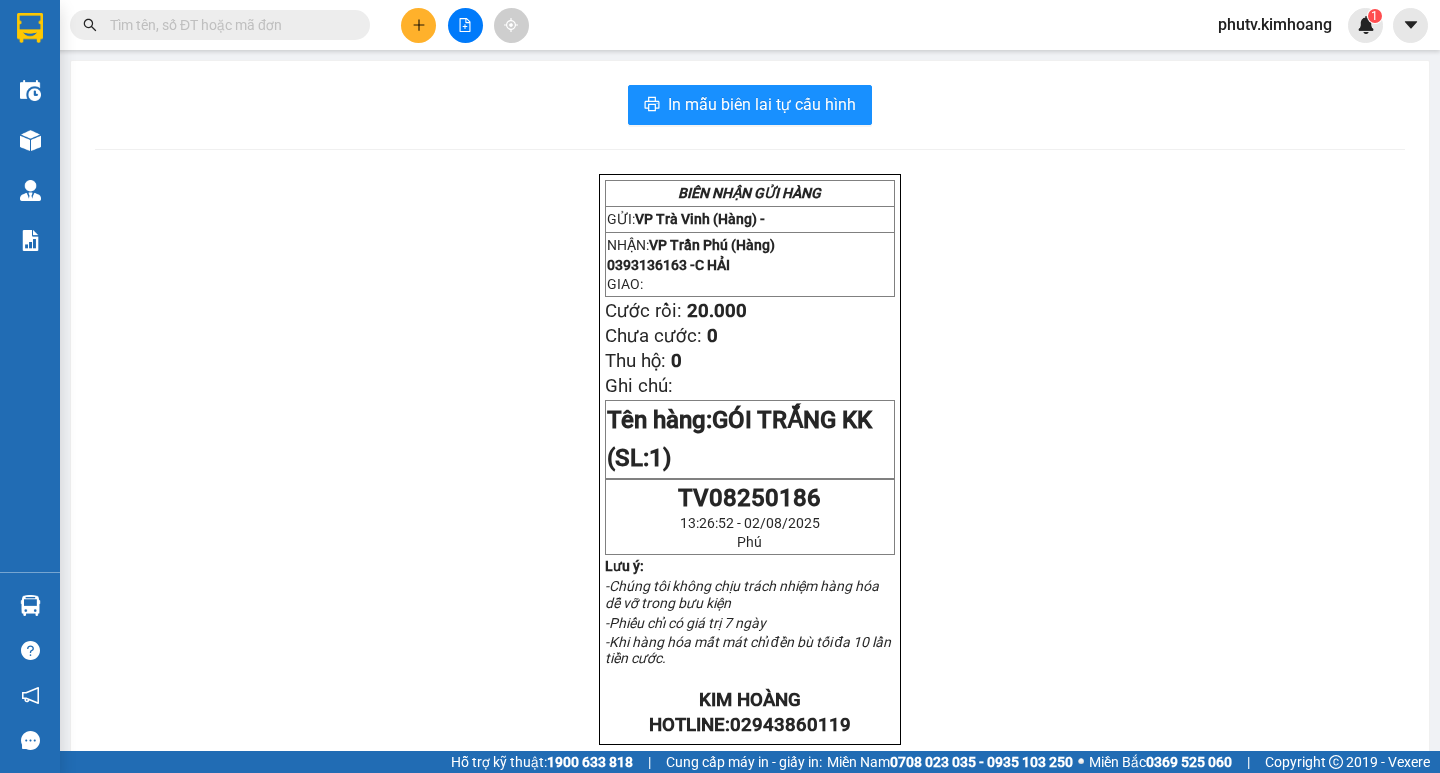 type on "9" 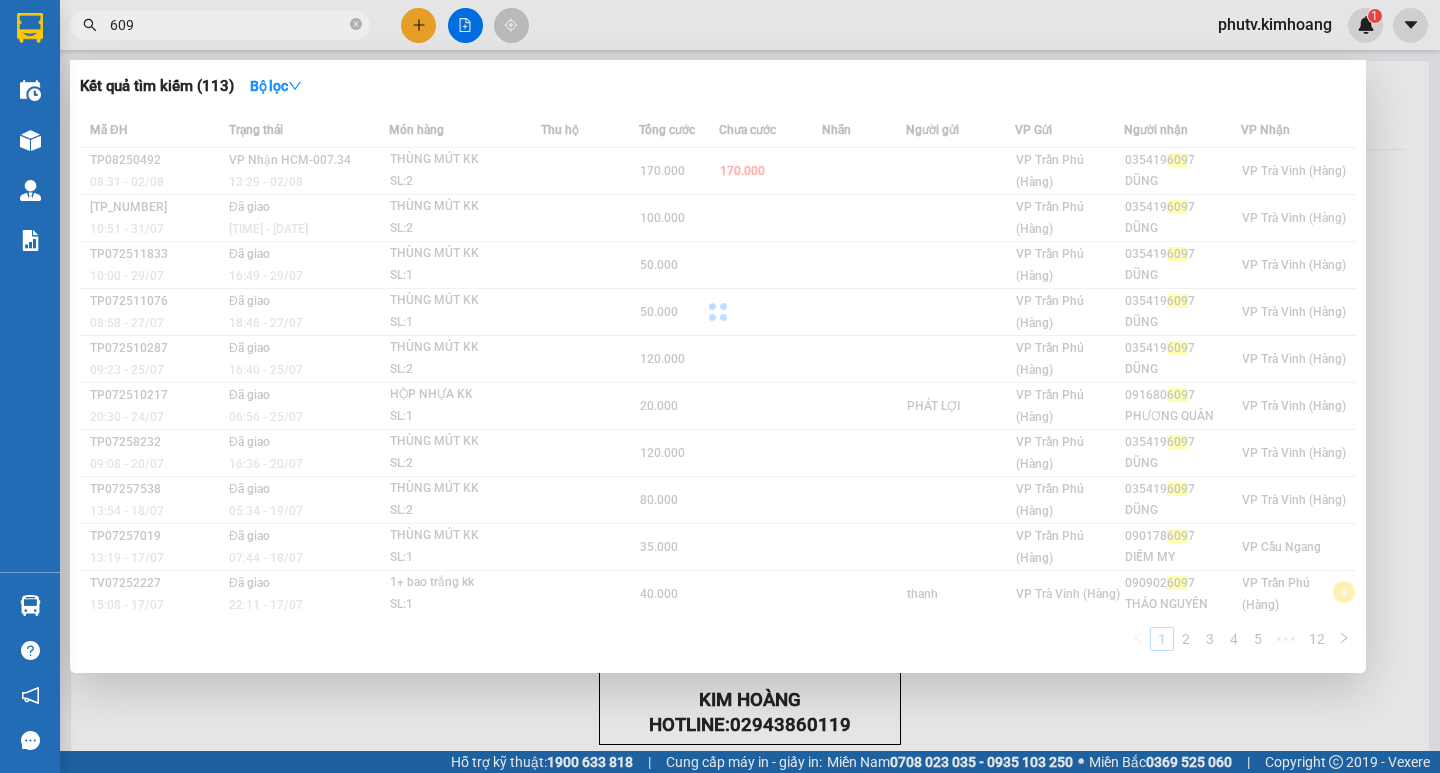 type on "609" 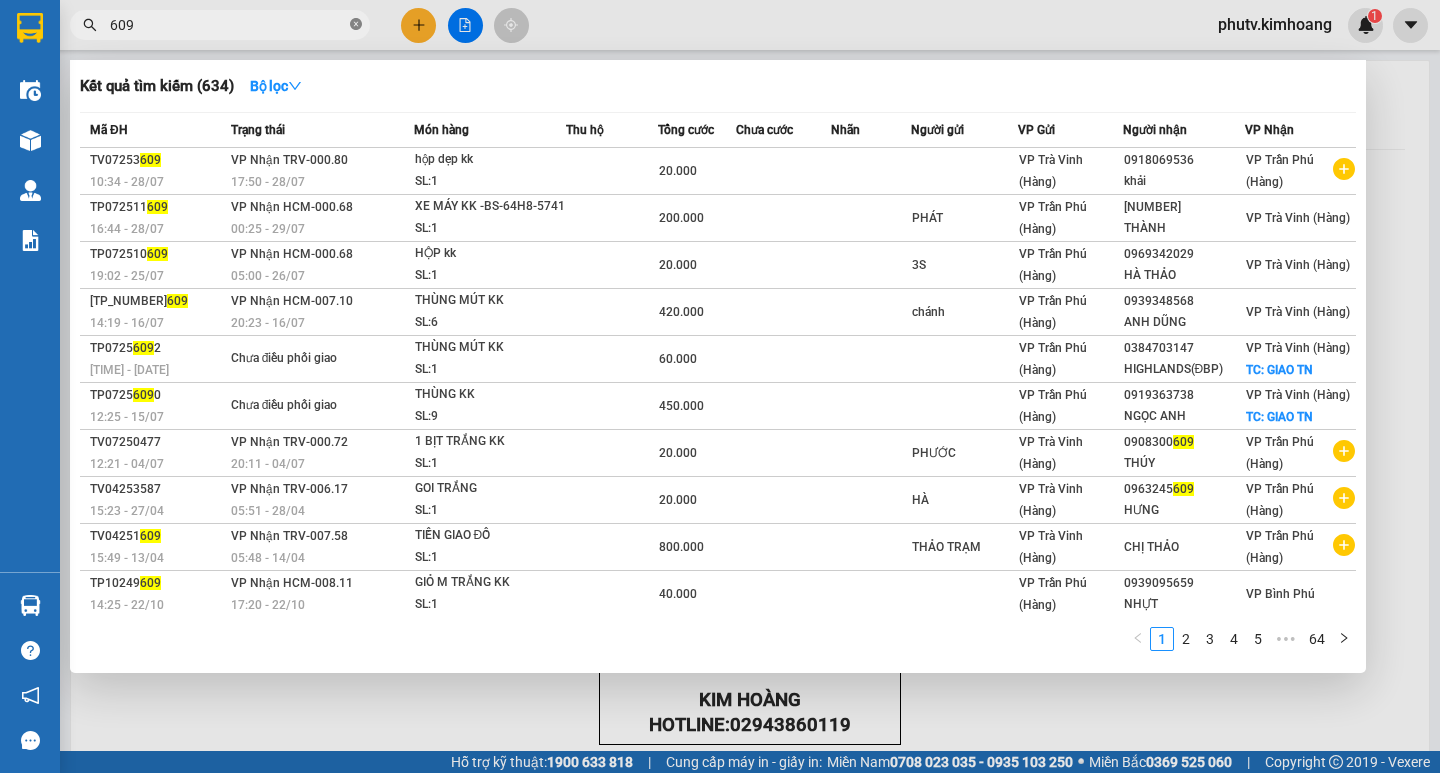 click 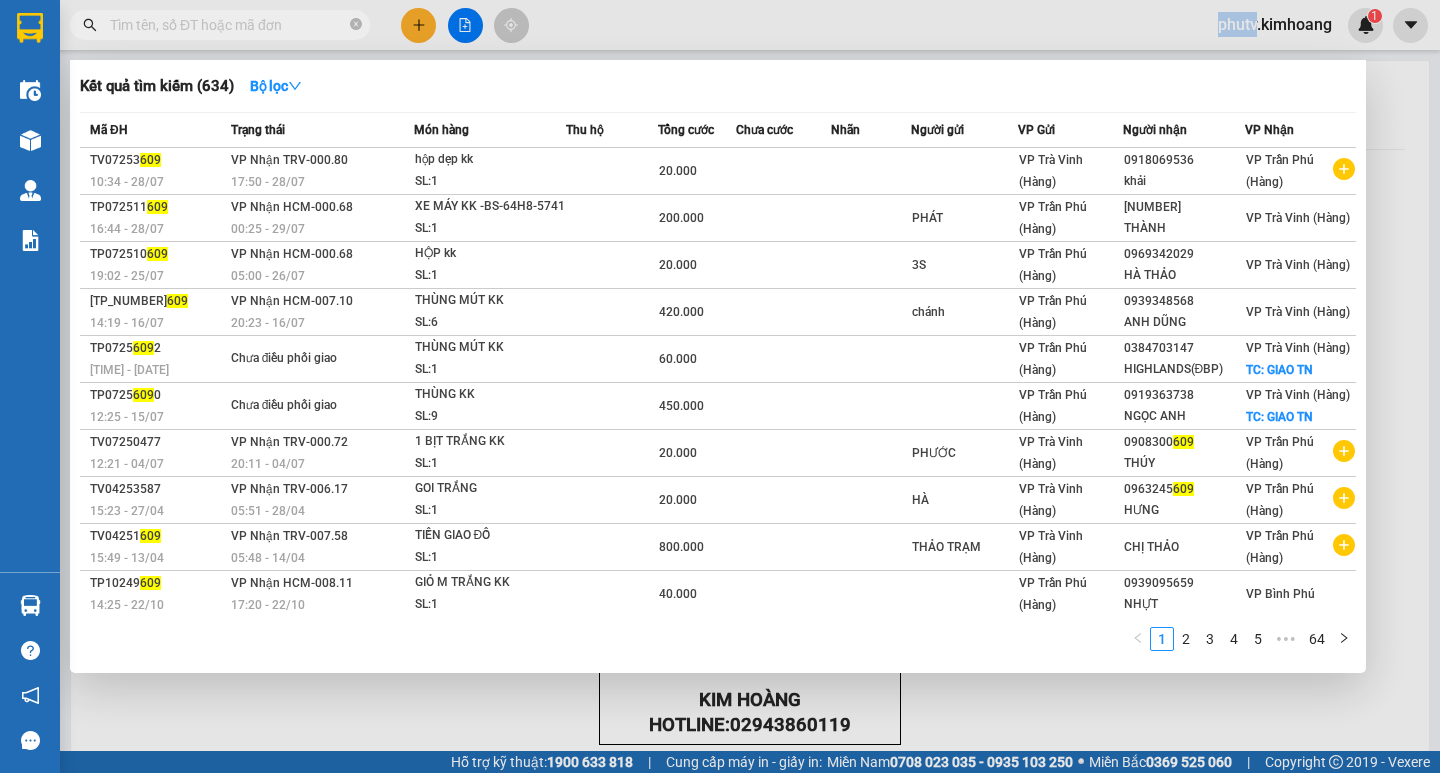 drag, startPoint x: 353, startPoint y: 21, endPoint x: 300, endPoint y: 14, distance: 53.460266 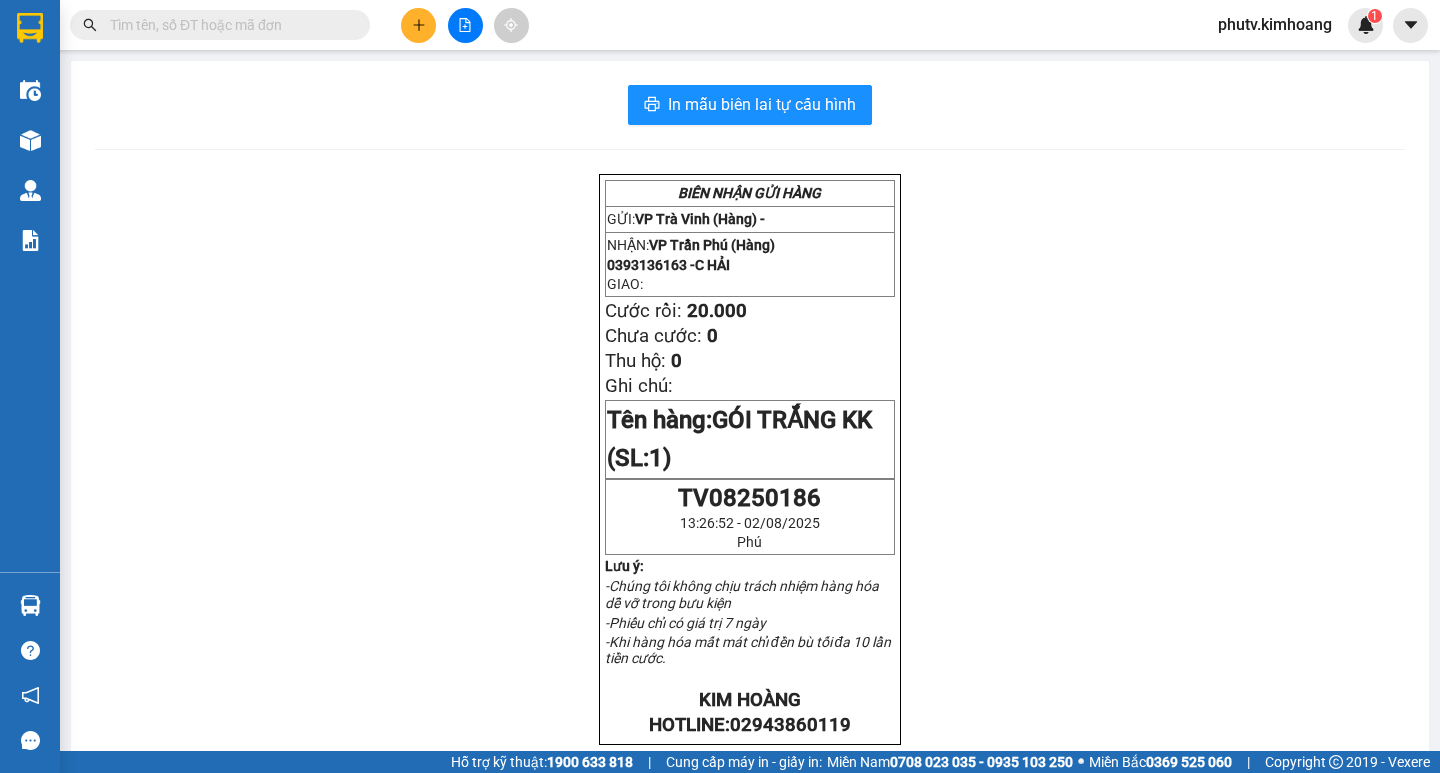 click at bounding box center (220, 25) 